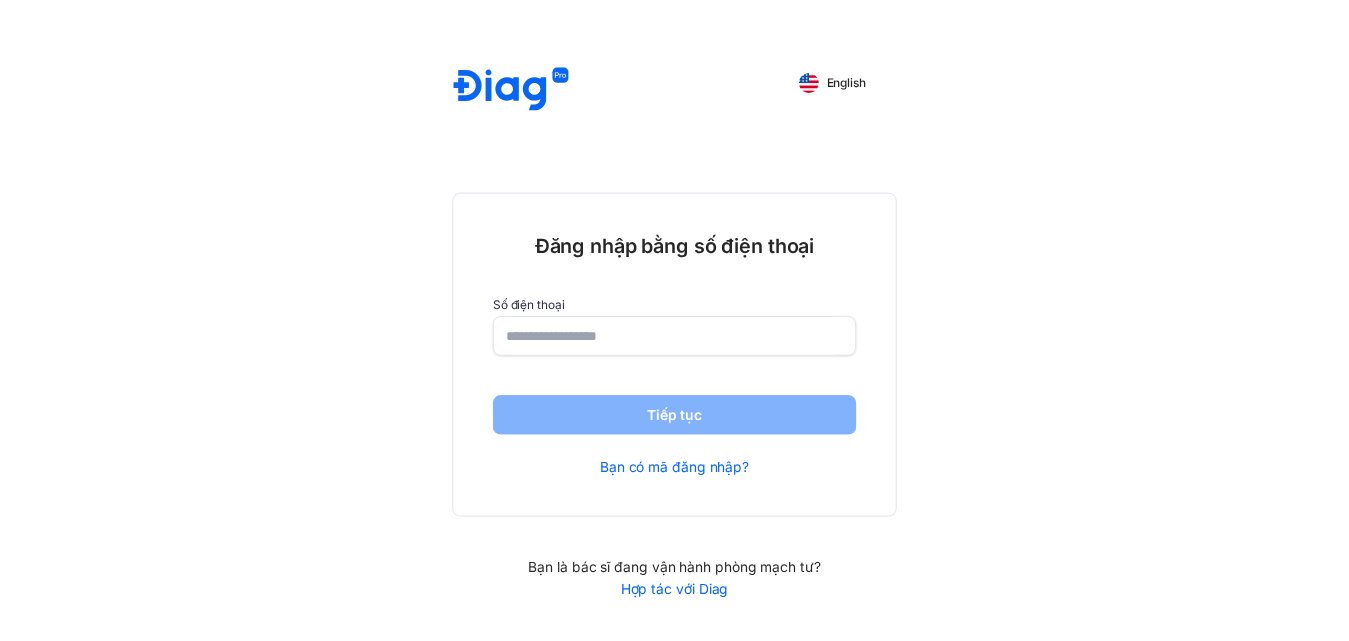 scroll, scrollTop: 0, scrollLeft: 0, axis: both 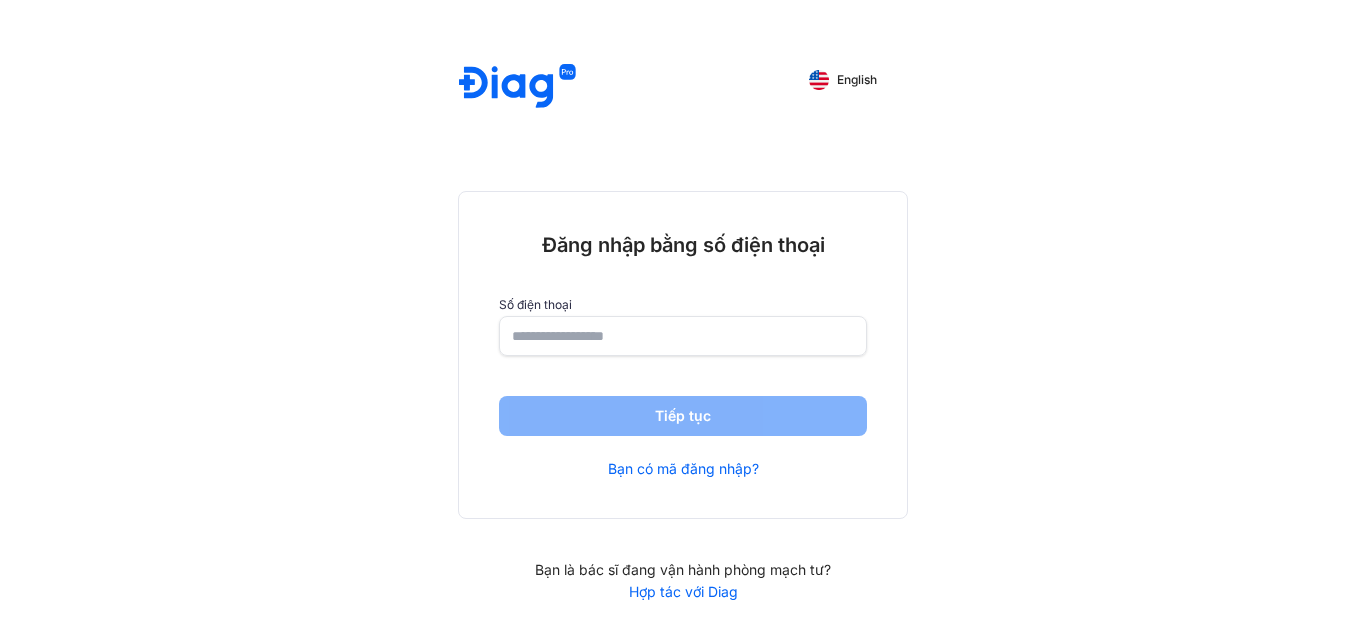 click on "Hợp tác với Diag" at bounding box center [683, 592] 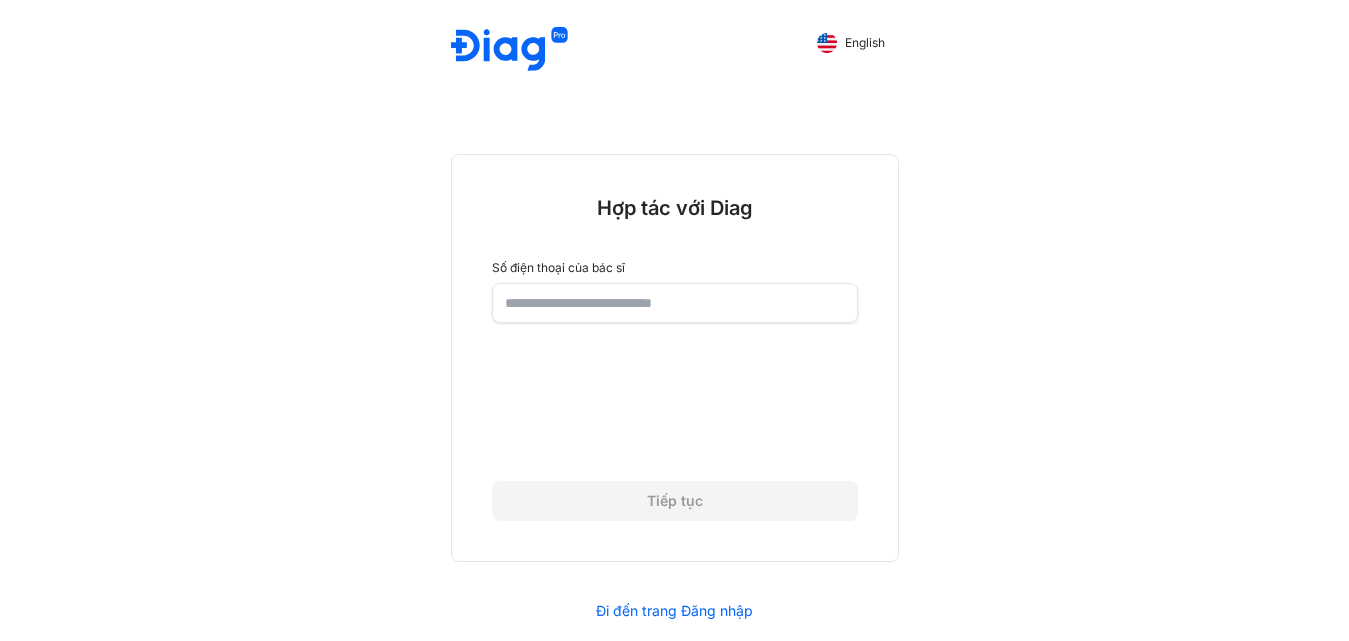 scroll, scrollTop: 56, scrollLeft: 0, axis: vertical 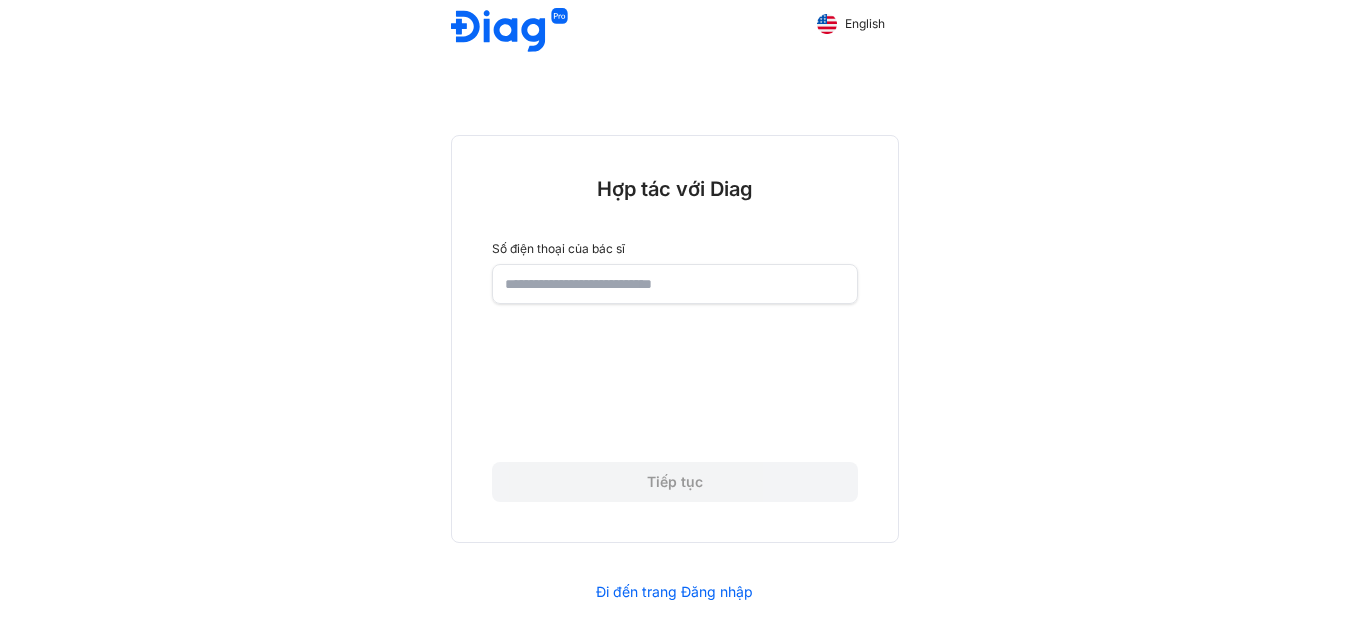 click on "Số điện thoại của bác sĩ Tiếp tục" at bounding box center (675, 372) 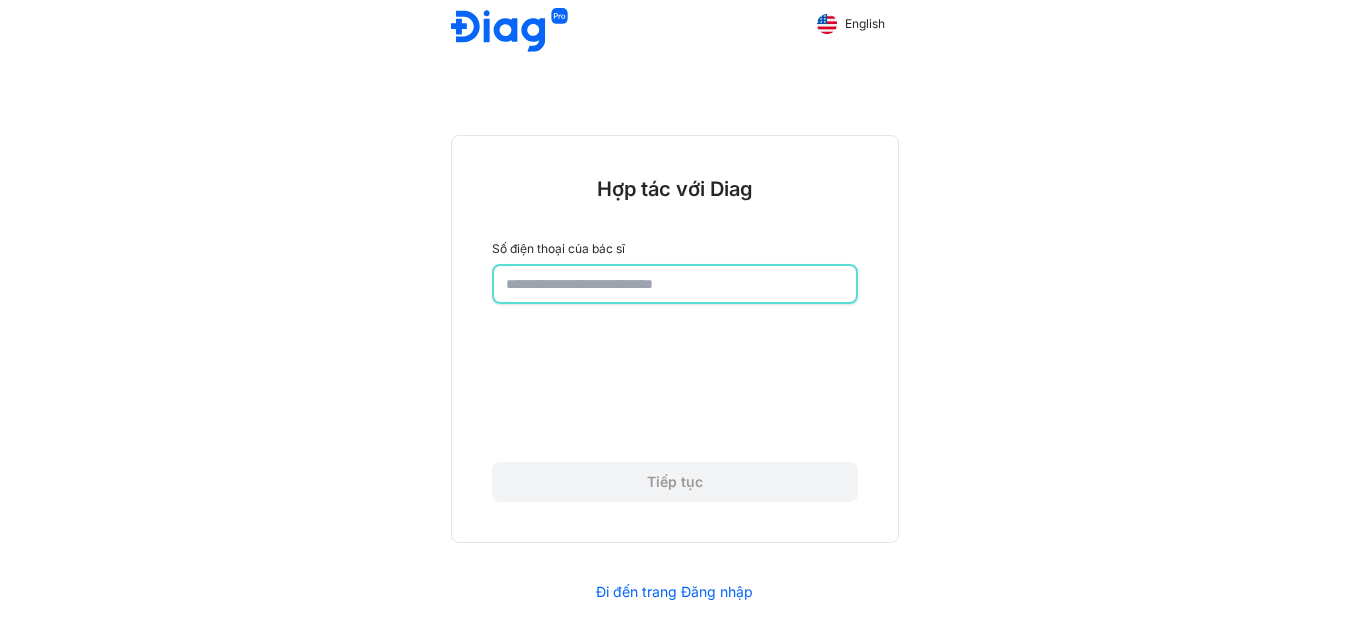 click 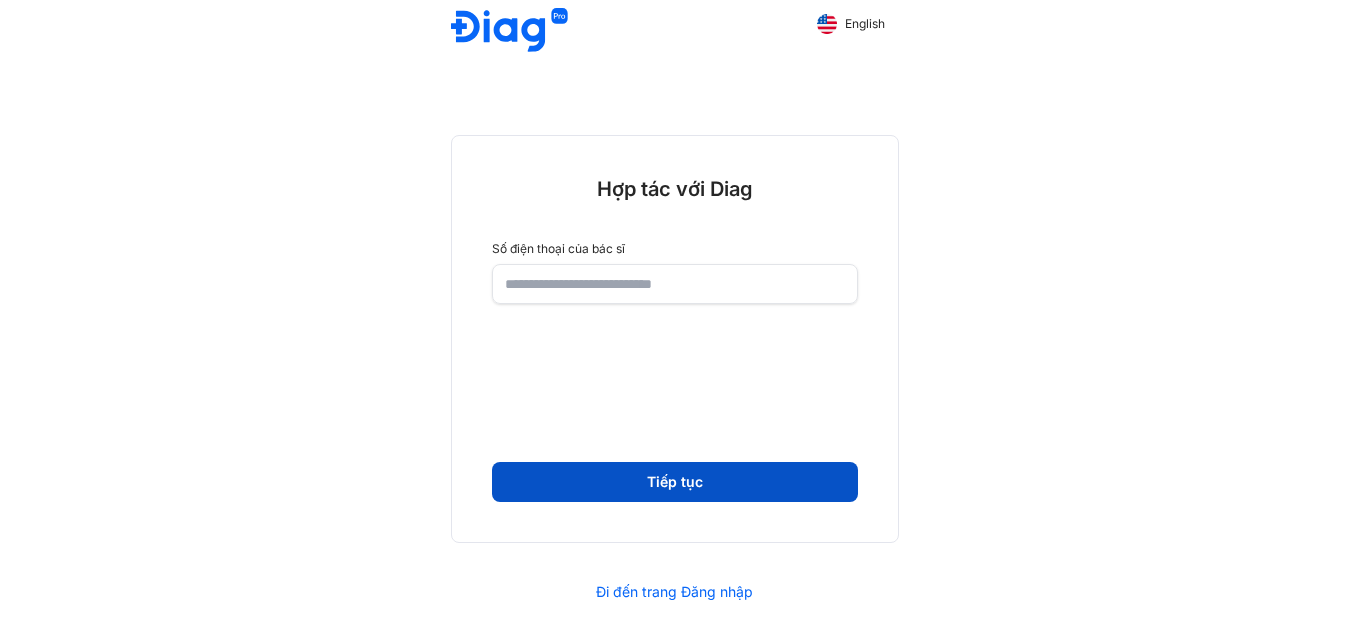 click on "Tiếp tục" at bounding box center (675, 482) 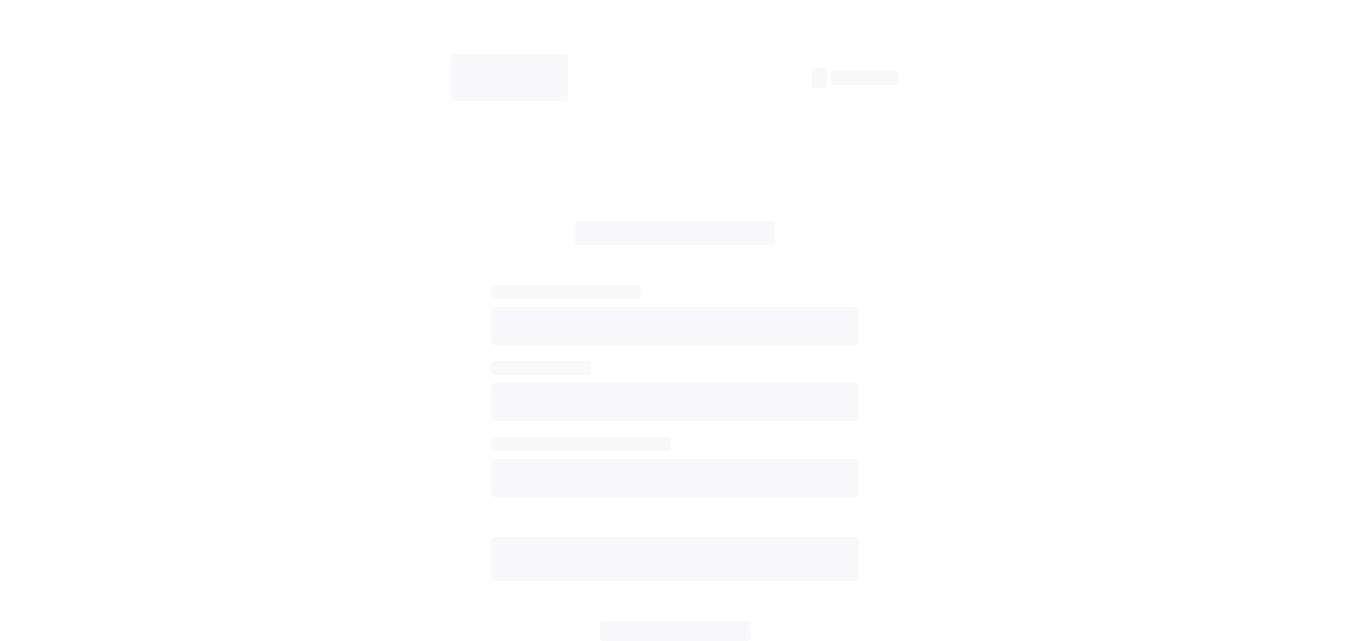 scroll, scrollTop: 10, scrollLeft: 0, axis: vertical 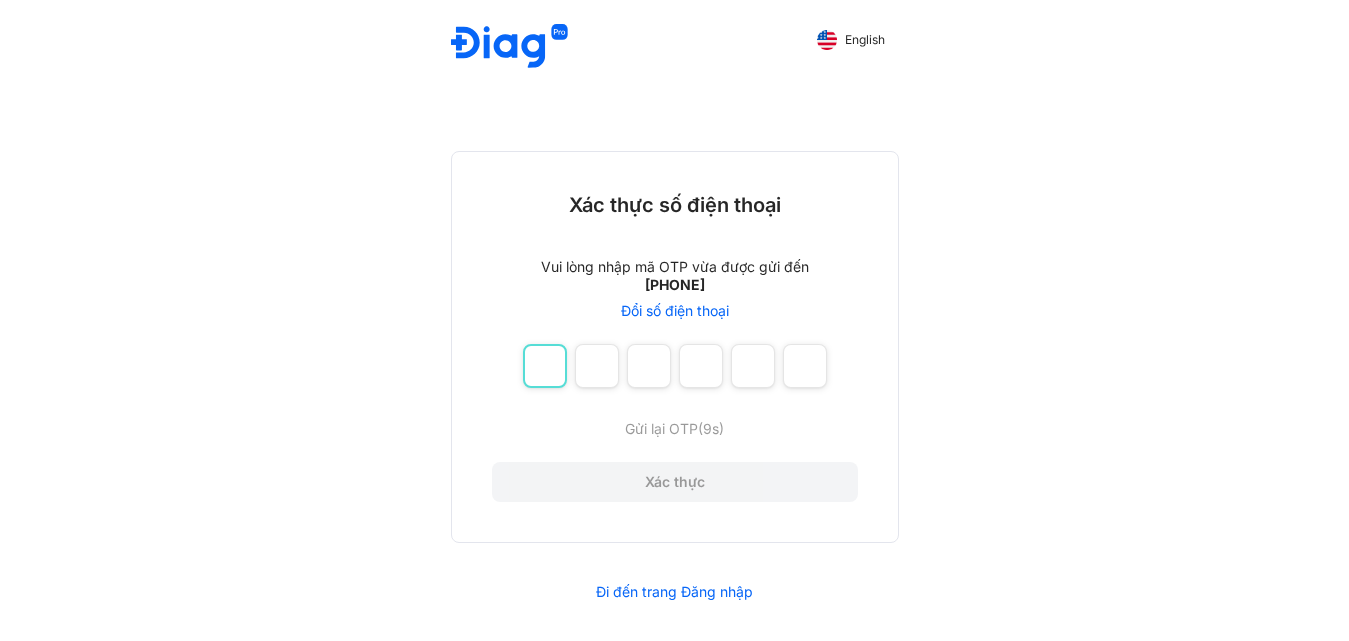 click at bounding box center (545, 366) 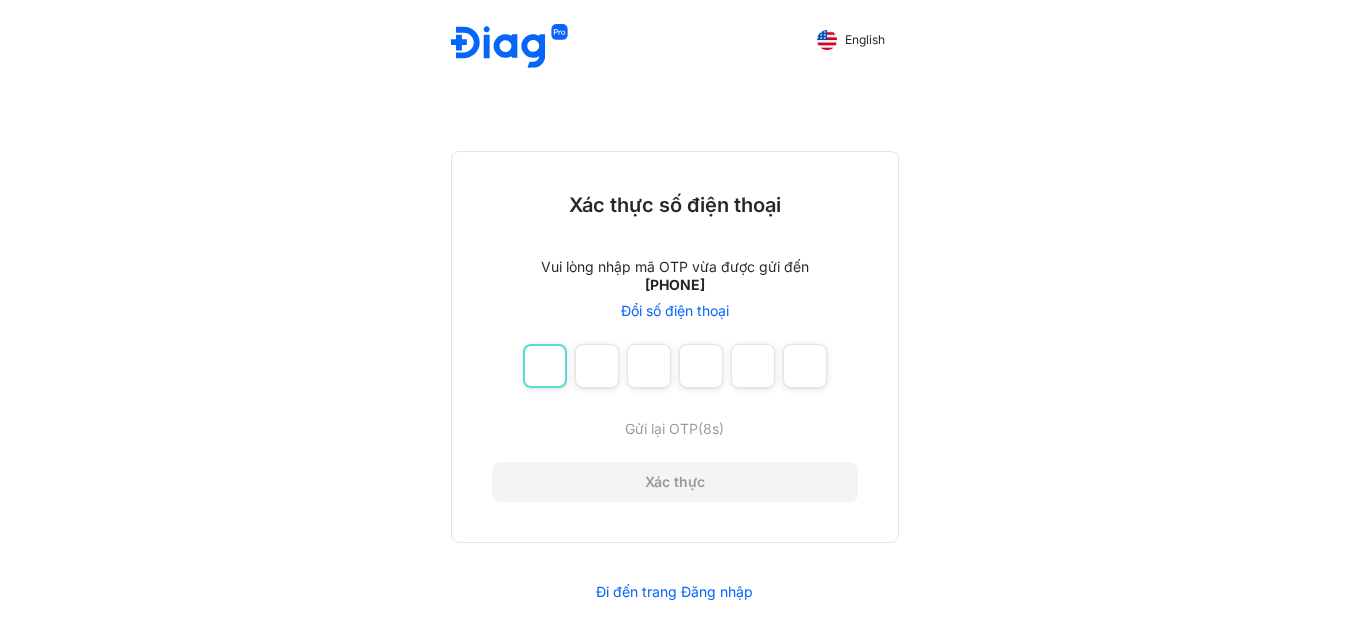 type on "*" 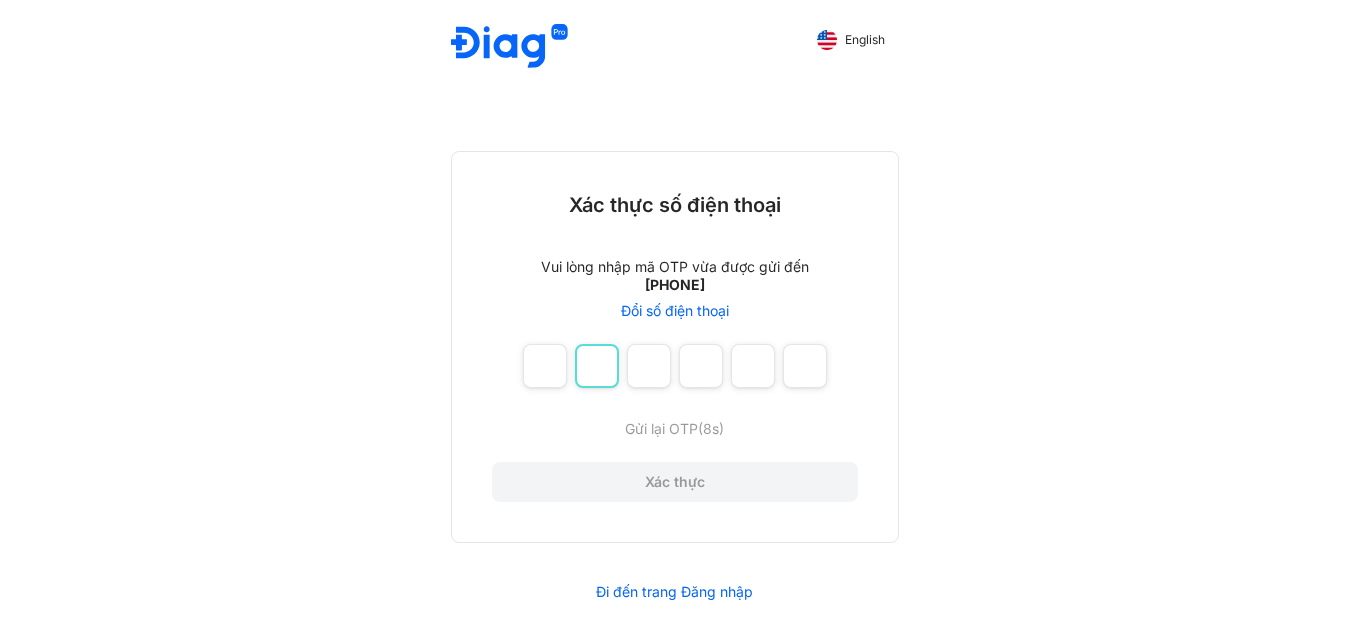 type on "*" 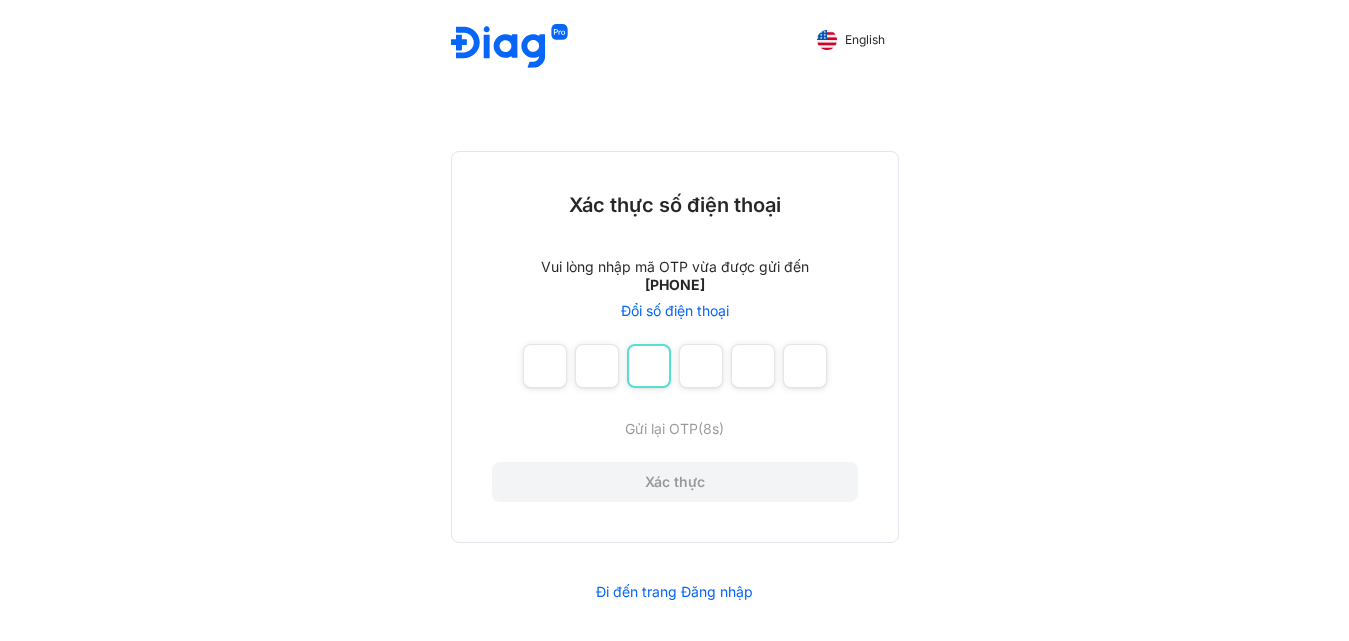 type on "*" 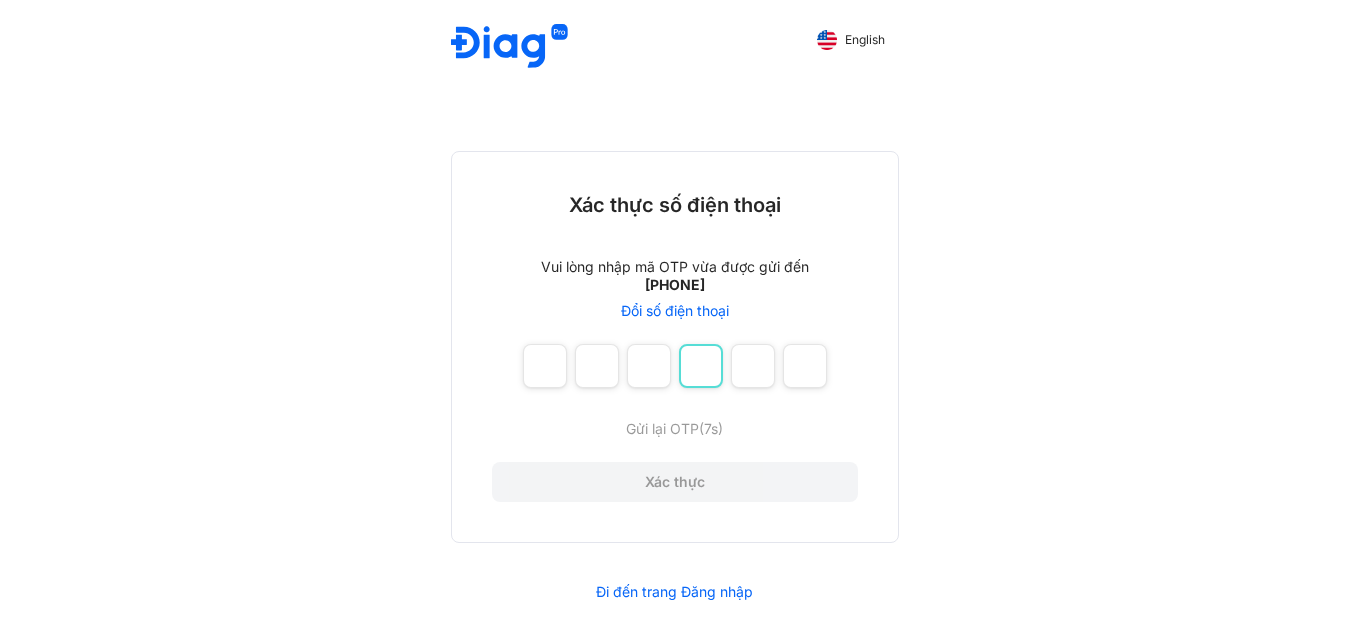 type on "*" 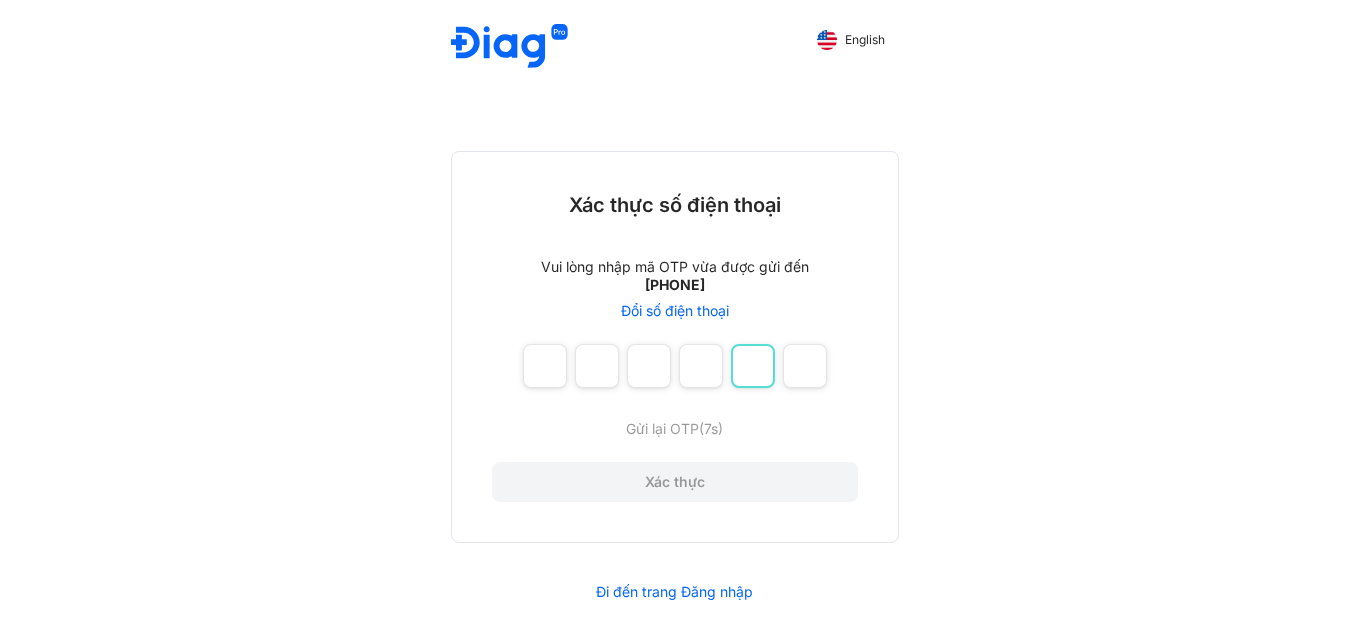 type on "*" 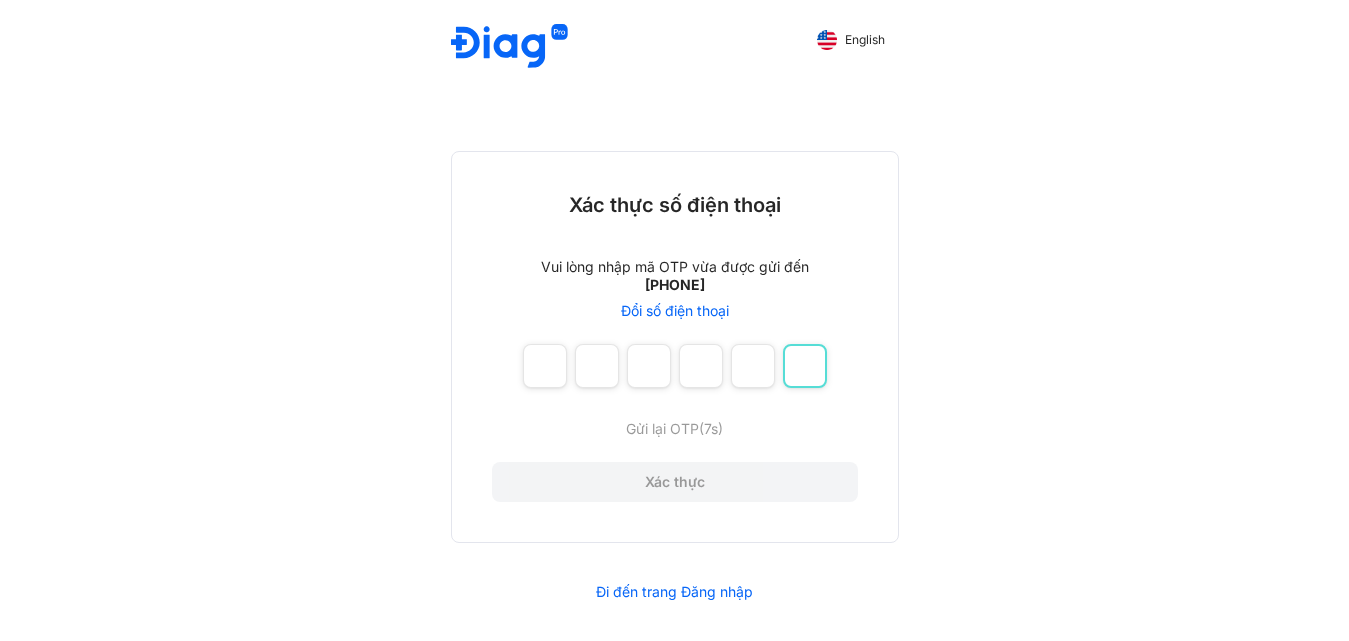 type on "*" 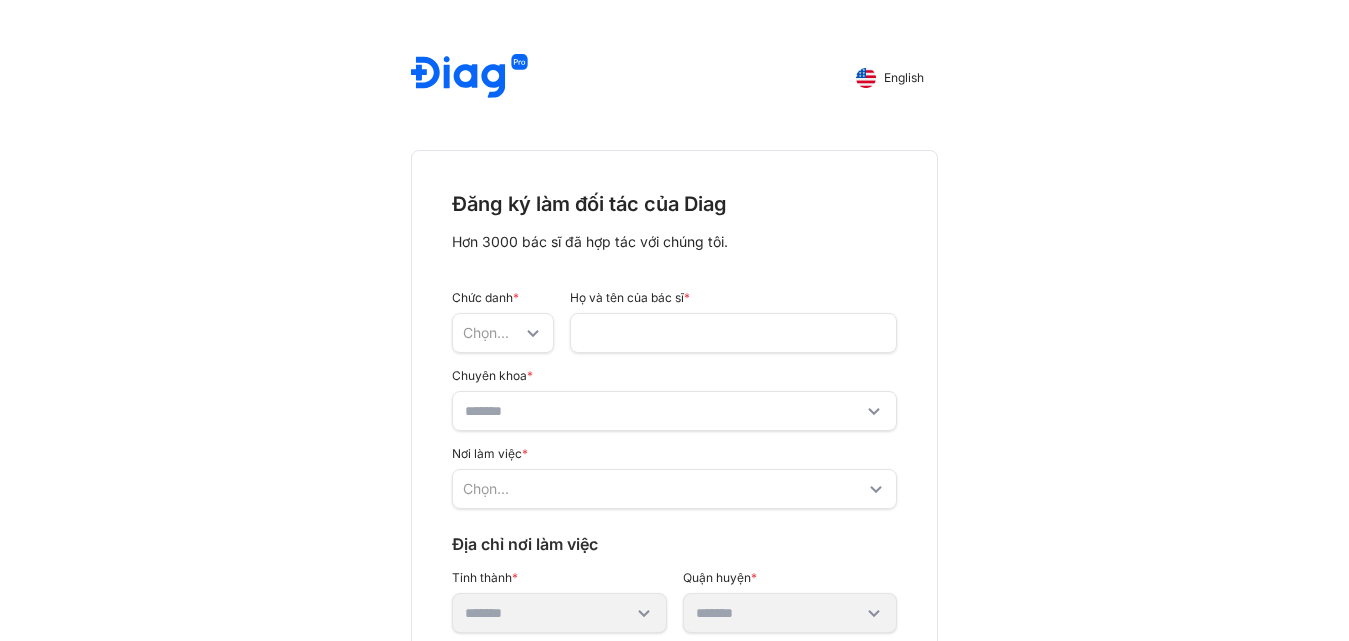 scroll, scrollTop: 40, scrollLeft: 0, axis: vertical 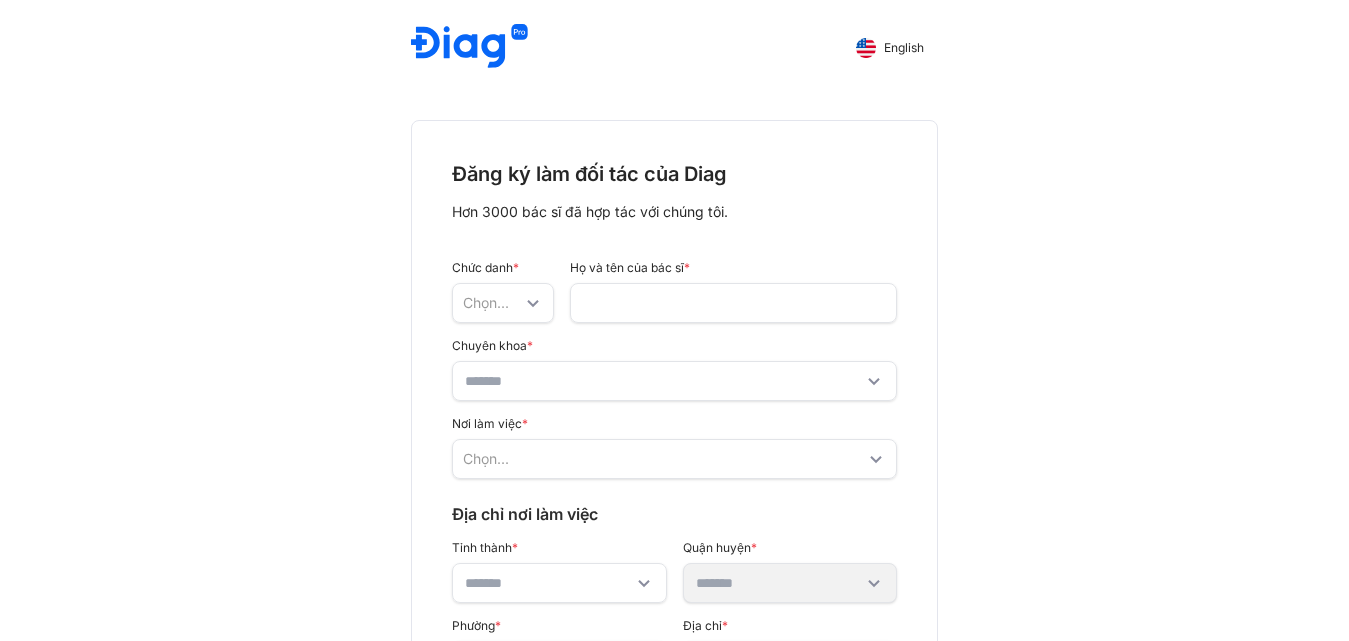 click on "Chọn..." at bounding box center [664, 459] 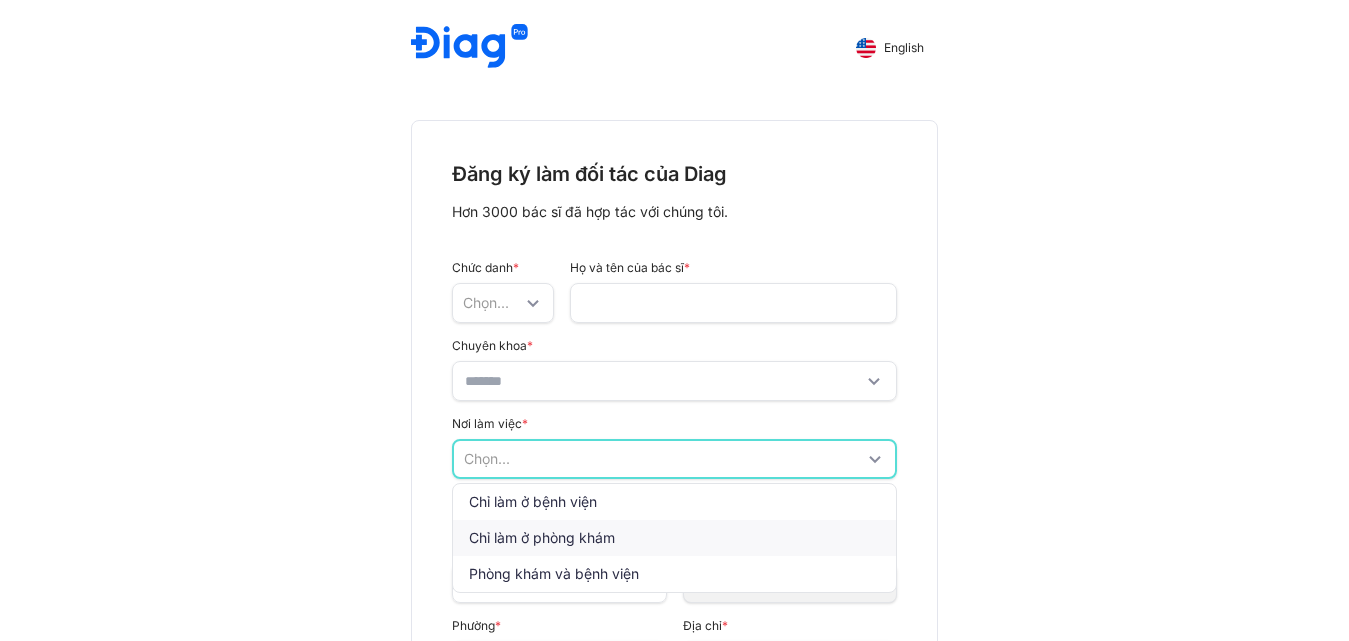 click on "Chỉ làm ở phòng khám" 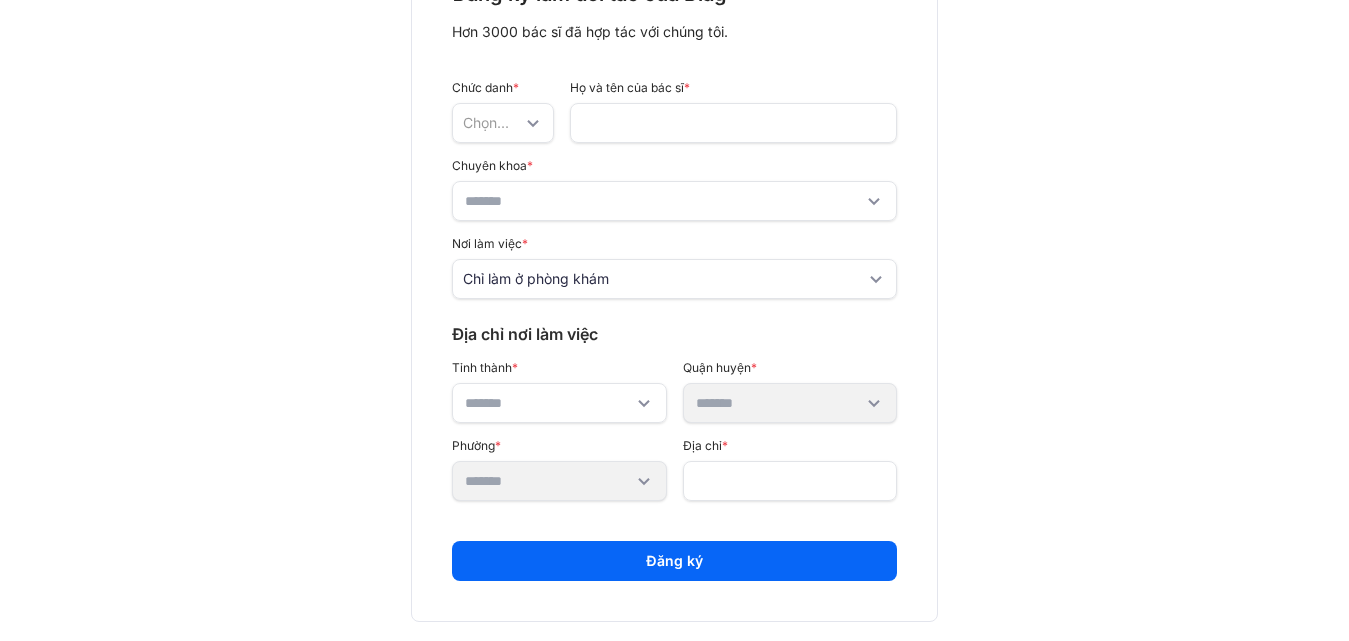 scroll, scrollTop: 123, scrollLeft: 0, axis: vertical 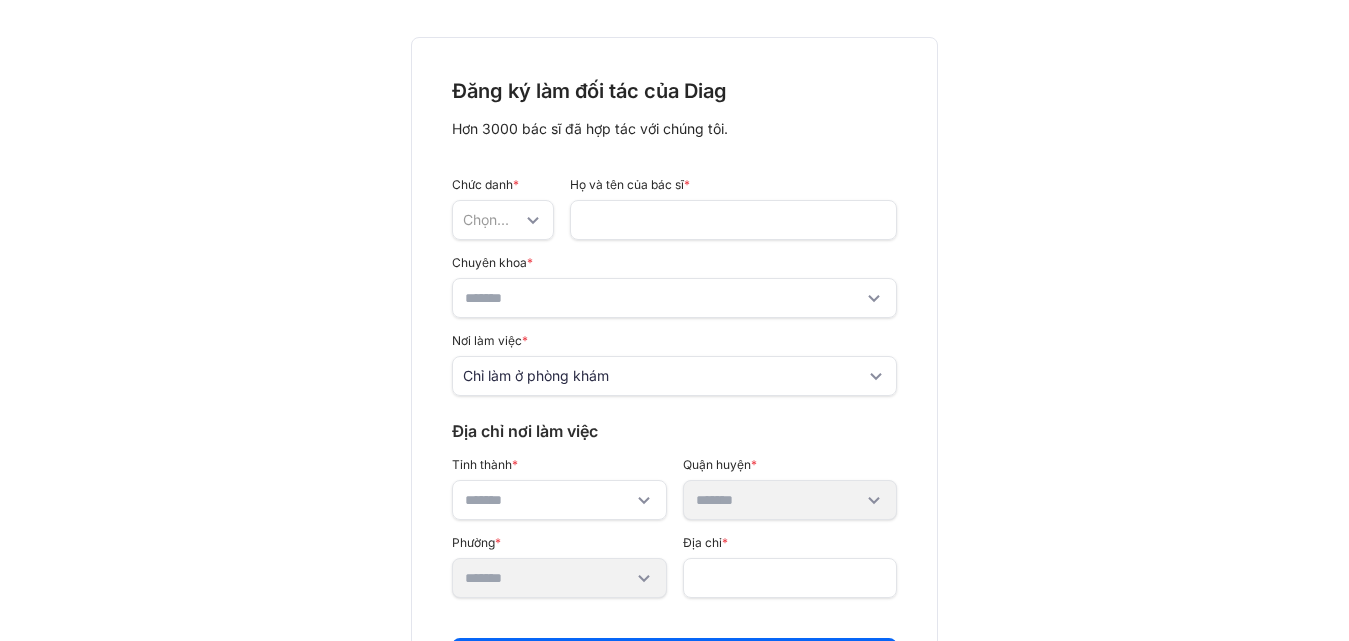 click at bounding box center [533, 220] 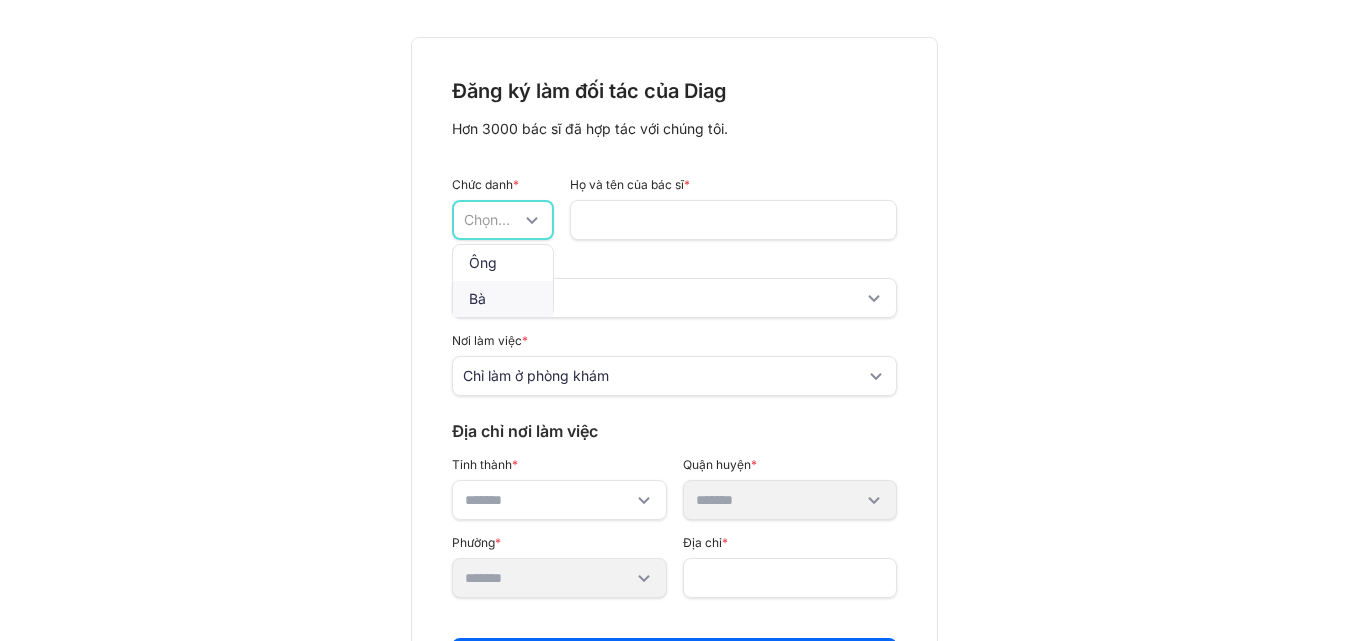 click on "Bà" 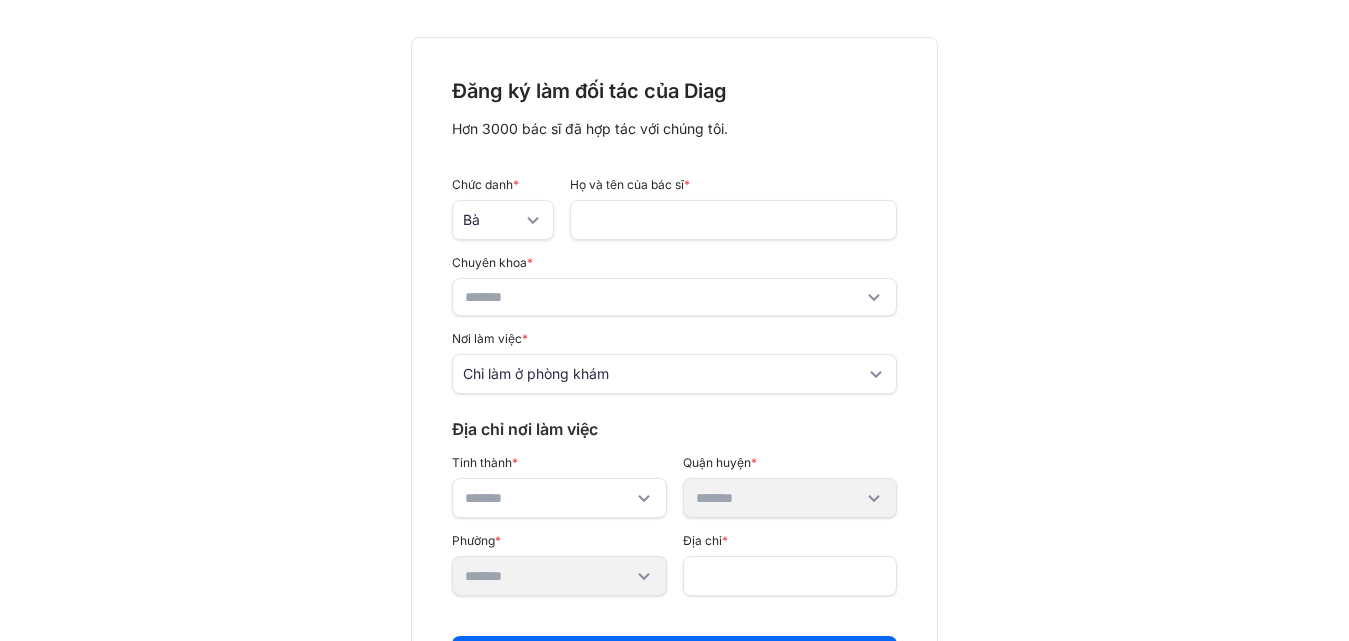 click 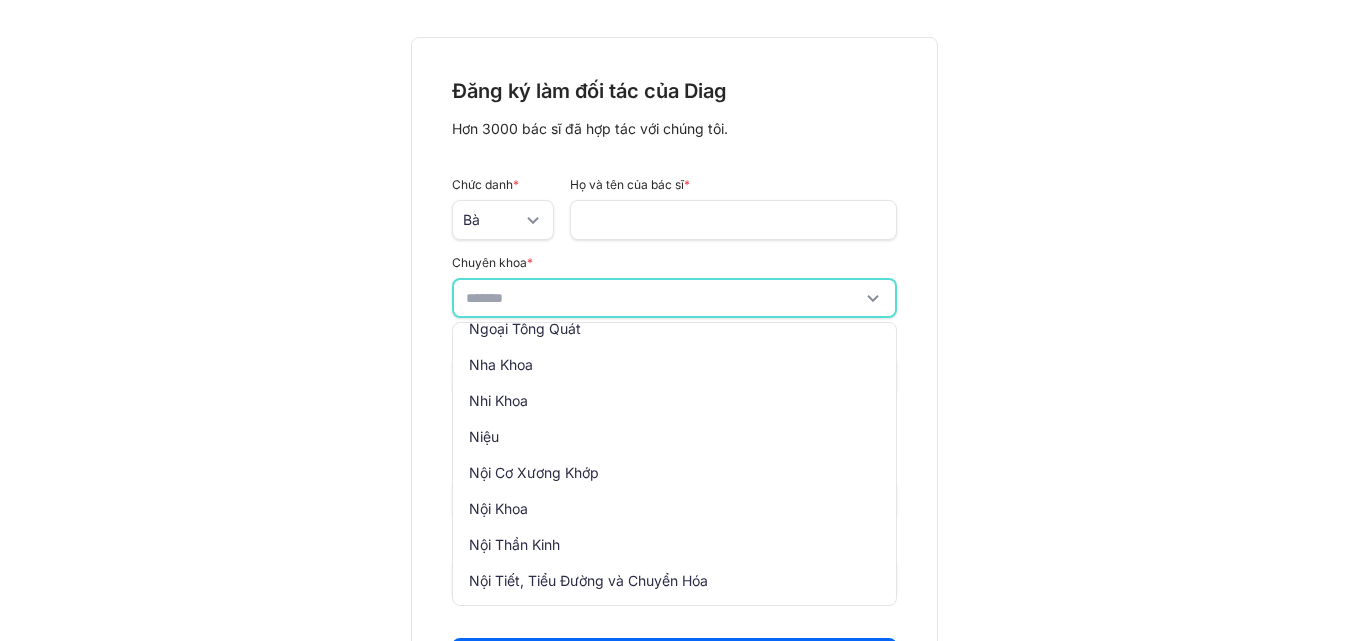 scroll, scrollTop: 700, scrollLeft: 0, axis: vertical 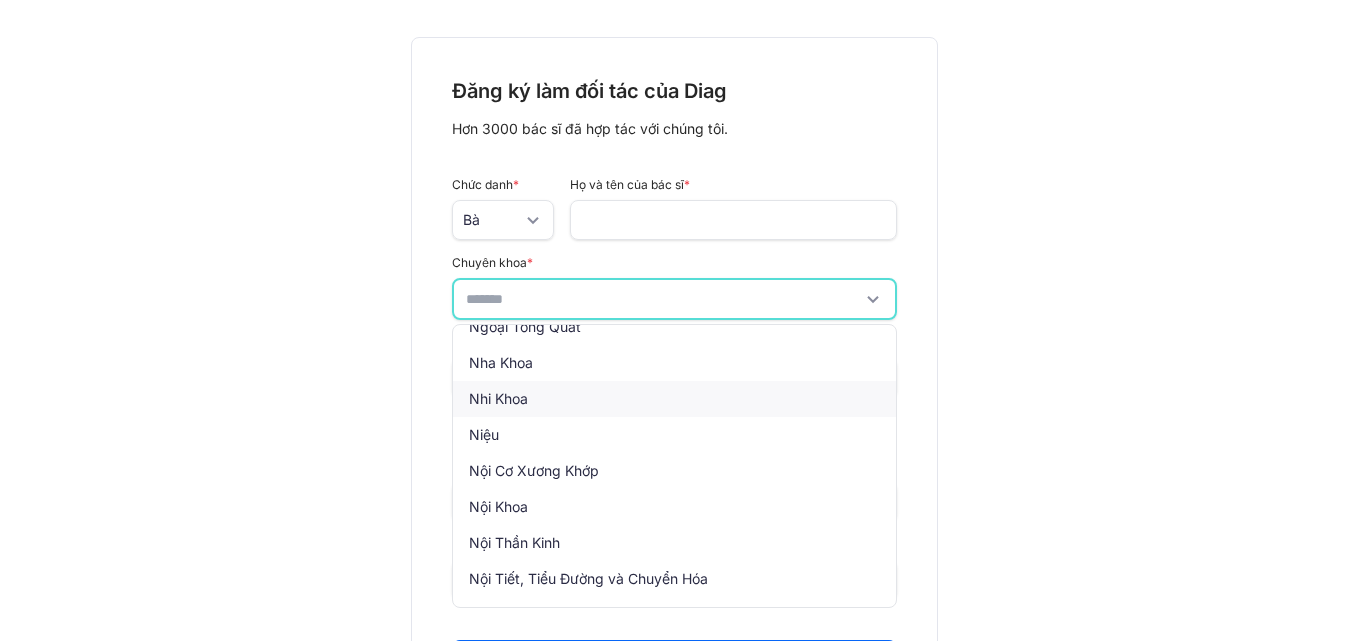 click on "Nhi Khoa" 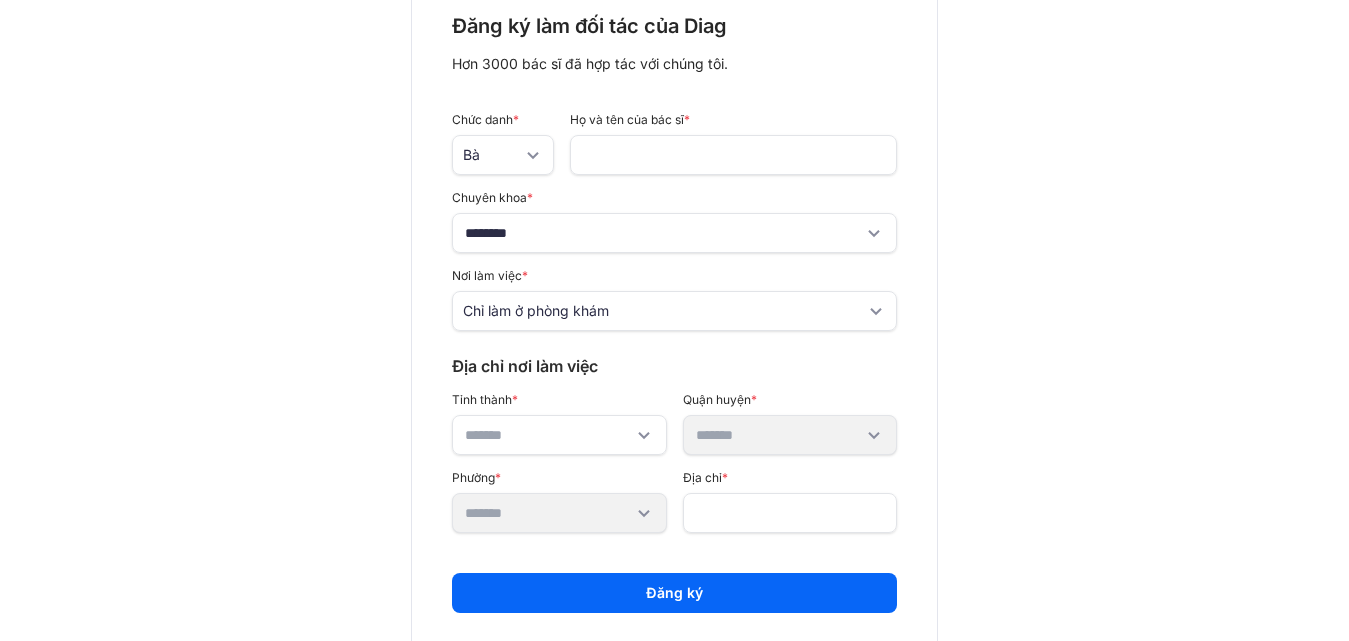 scroll, scrollTop: 223, scrollLeft: 0, axis: vertical 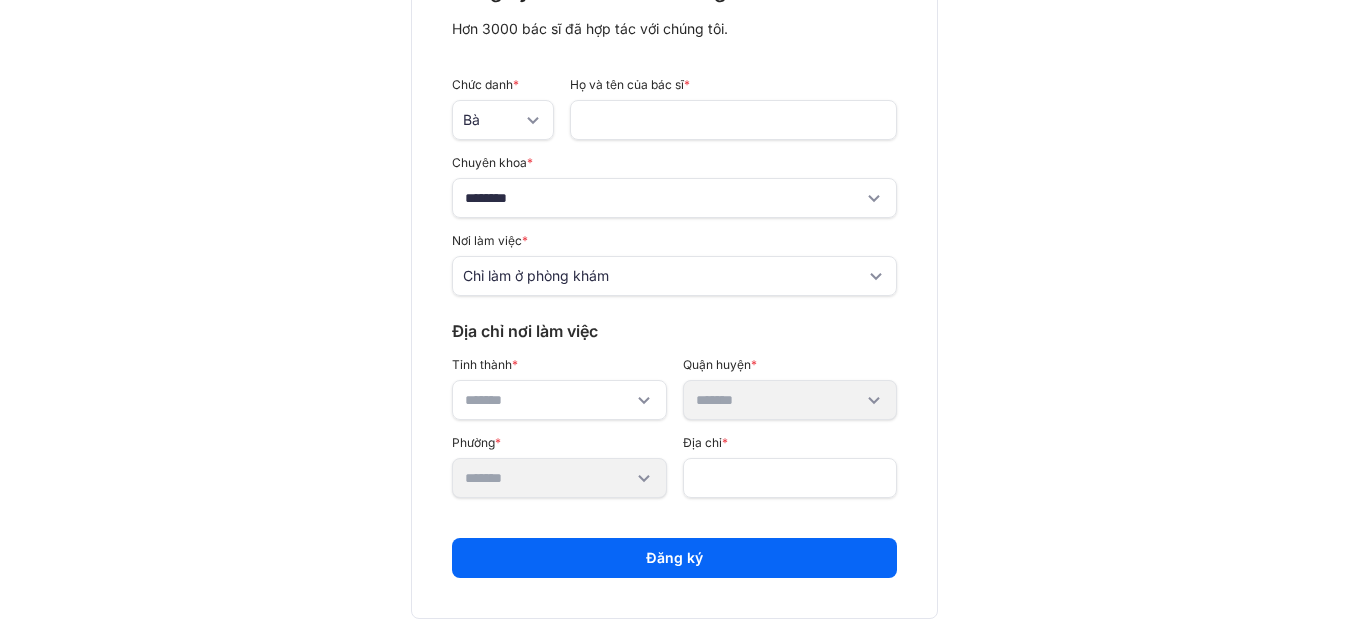 click 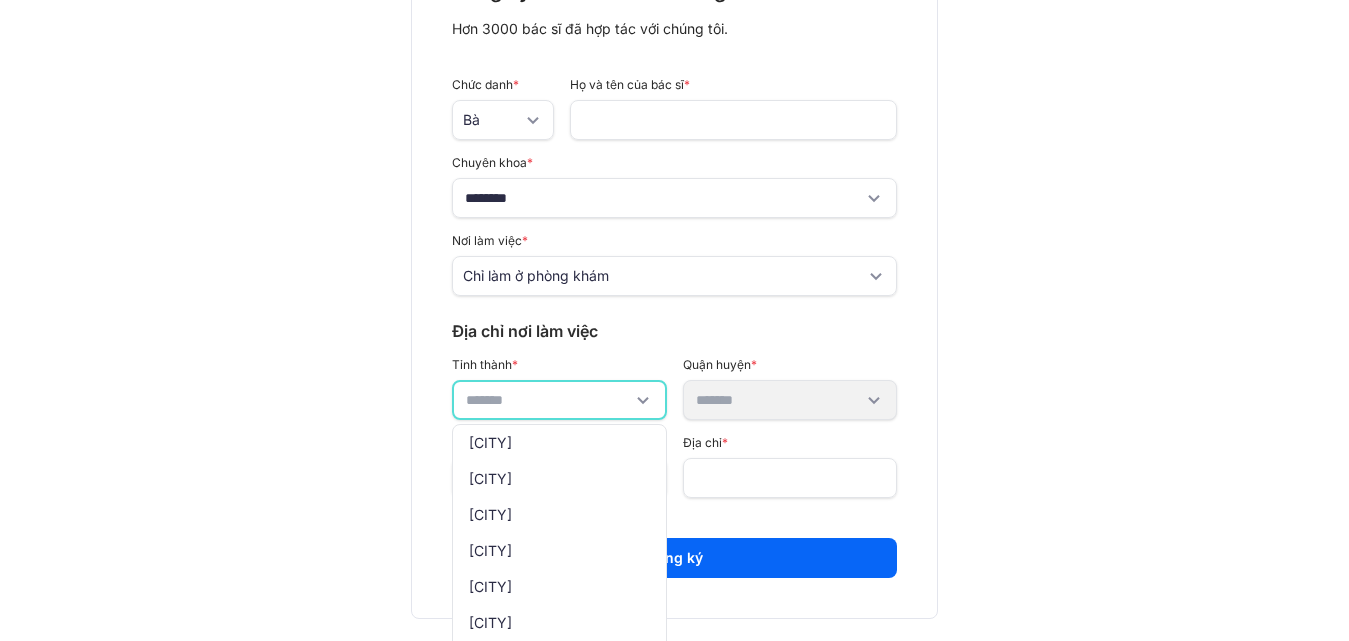 click 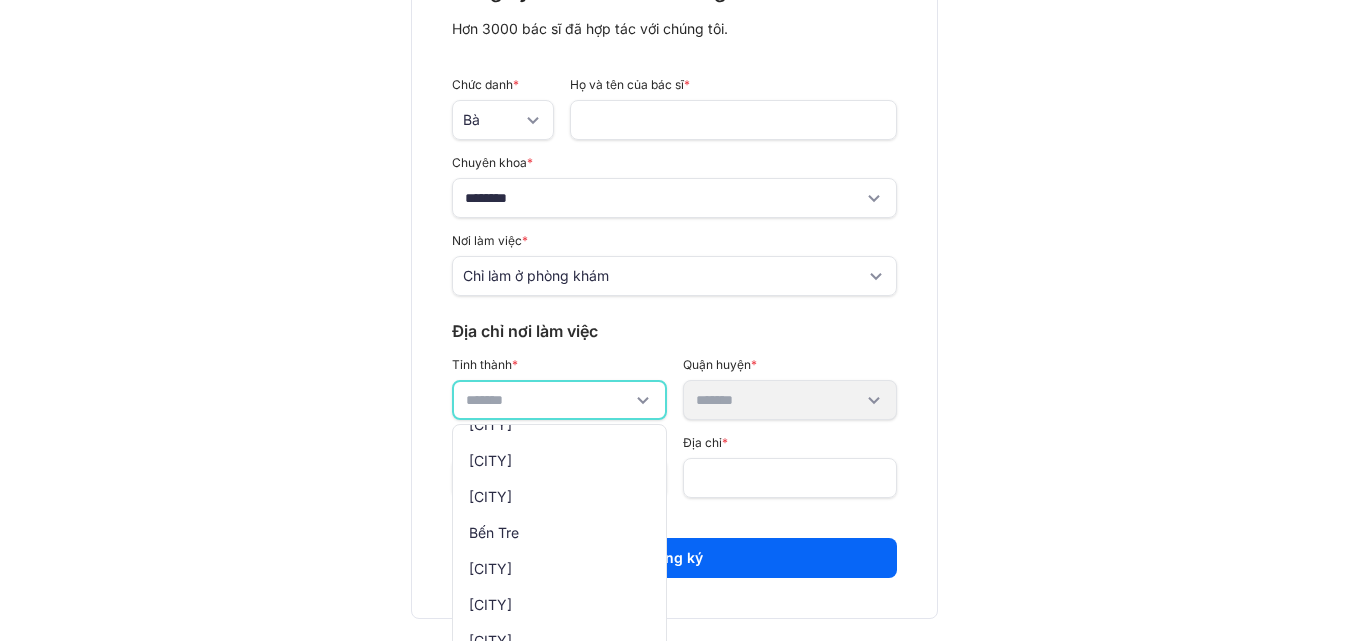 scroll, scrollTop: 300, scrollLeft: 0, axis: vertical 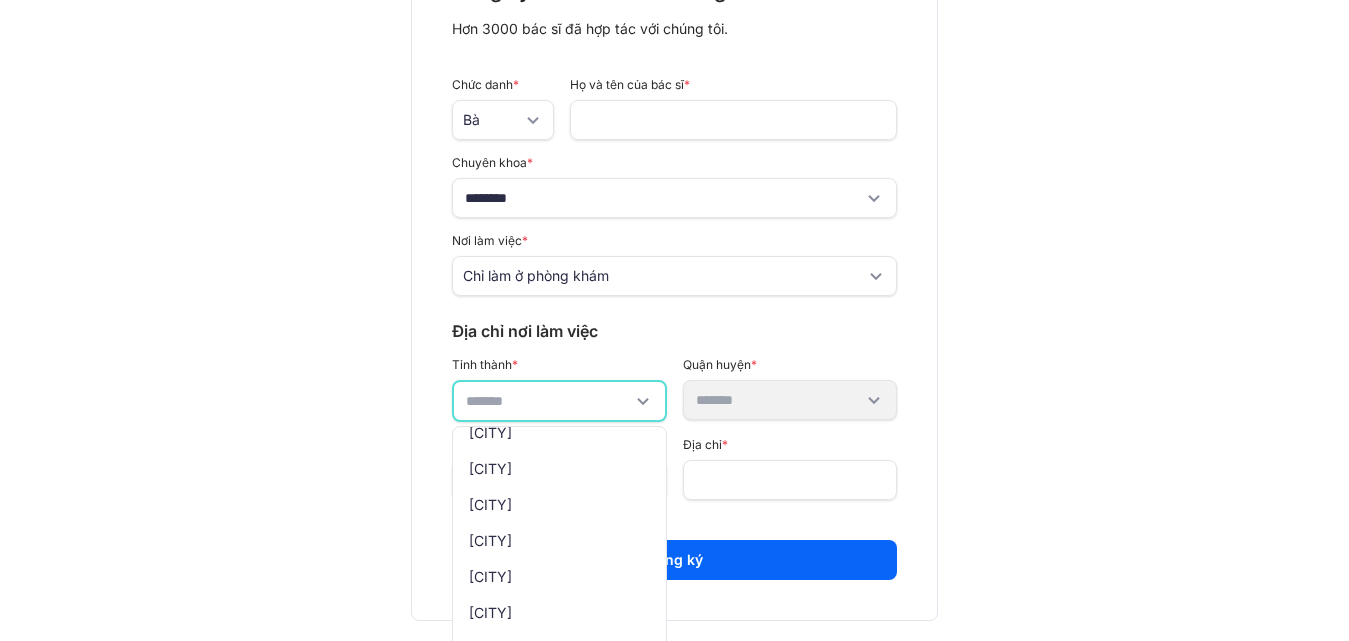 click on "English Đăng ký làm đối tác của Diag Hơn 3000 bác sĩ đã hợp tác với chúng tôi. Chức danh  * Bà Họ và tên của bác sĩ  * Chuyên khoa  * ******** Nơi làm việc  * Chỉ làm ở phòng khám Địa chỉ nơi làm việc Tỉnh thành  * An Giang Bà Rịa - Vũng Tàu Bạc Liêu Bắc Giang Bắc Kạn Bắc Ninh Bến Tre Bình Dương Bình Định Bình Phước Bình Thuận Cà Mau Cao Bằng Cần Thơ Đà Nẵng Đắk Lắk Đắk Nông Điện Biên Đồng Nai Đồng Tháp Gia Lai Hà Giang Hà Nam Hà Tĩnh Hải Dương Hải Phòng Hậu Giang Hòa Bình Hưng Yên Khánh Hòa Kiên Giang Kon Tum Lai Châu Lạng Sơn Lào Cai Lâm Đồng Long An Nam Định Nghệ An Ninh Bình Ninh Thuận Phú Thọ Phú Yên Quảng Bình Quảng Nam Quảng Ngãi Quảng Ninh Quảng Trị Sóc Trăng Sơn La Tây Ninh Thái Bình Thái Nguyên Thanh Hóa Thừa Thiên - Huế Tiền Giang TP Hà Nội TP Hồ Chí Minh Trà Vinh Tuyên Quang Vĩnh Long Vĩnh Phúc * *" at bounding box center [674, 97] 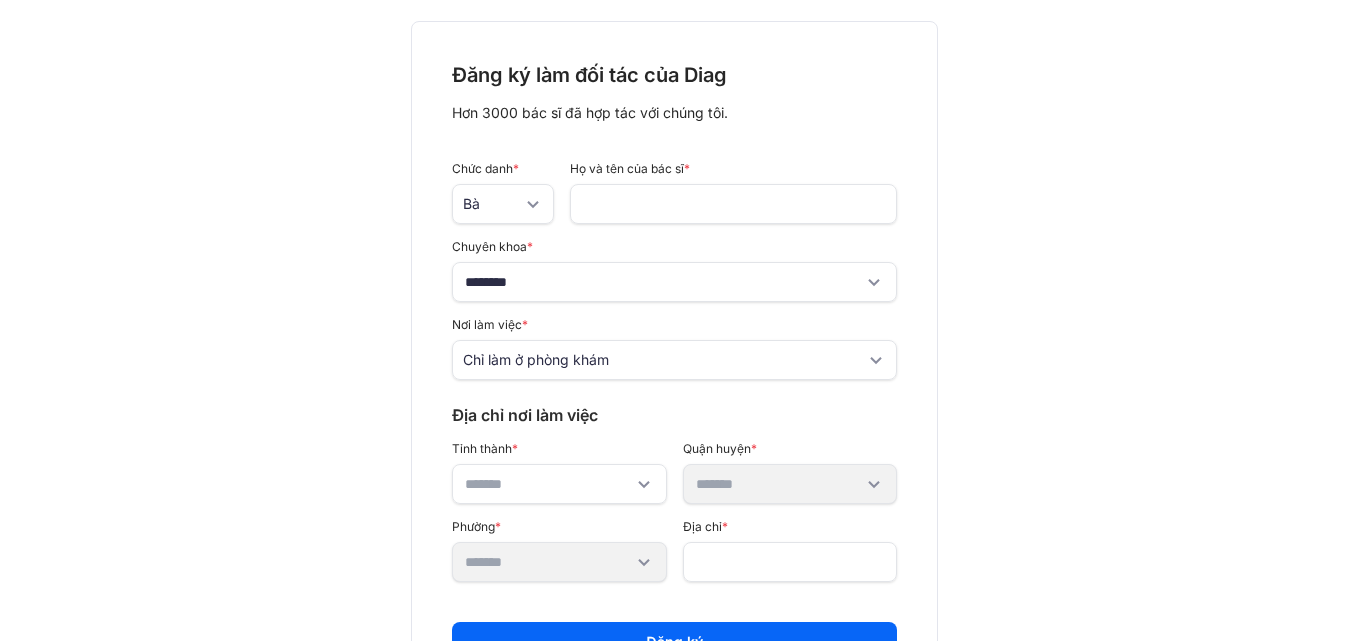 scroll, scrollTop: 123, scrollLeft: 0, axis: vertical 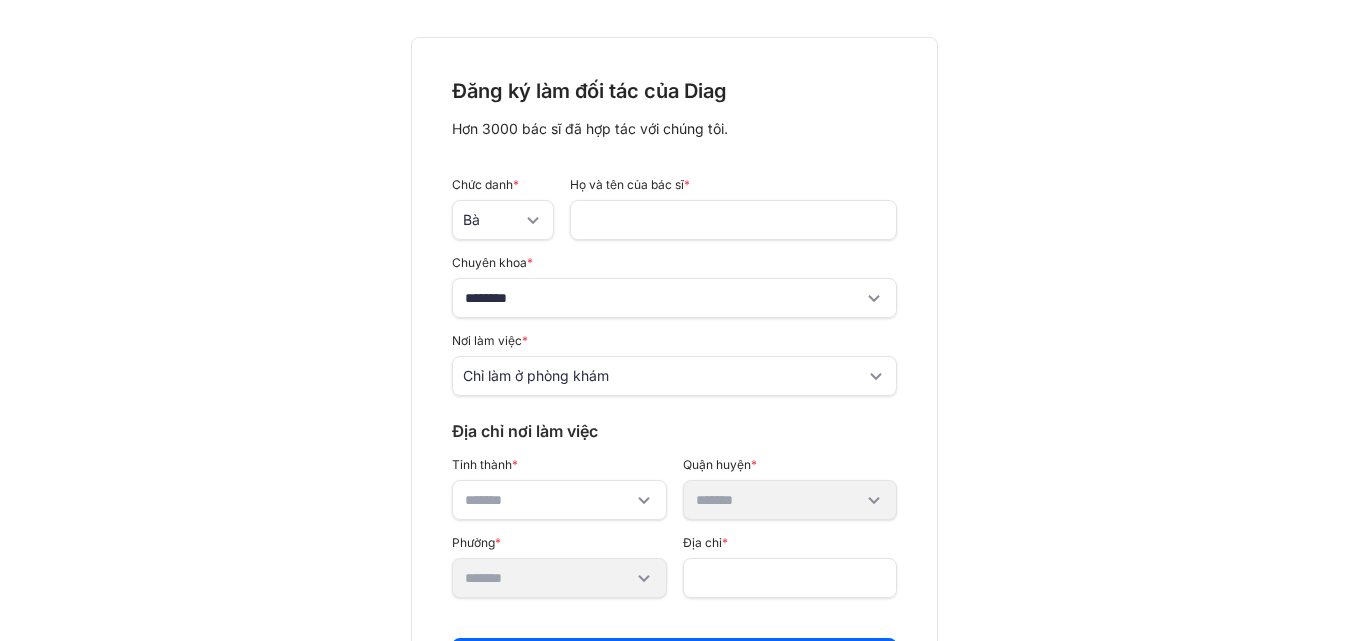 click on "Chỉ làm ở phòng khám" at bounding box center [664, 376] 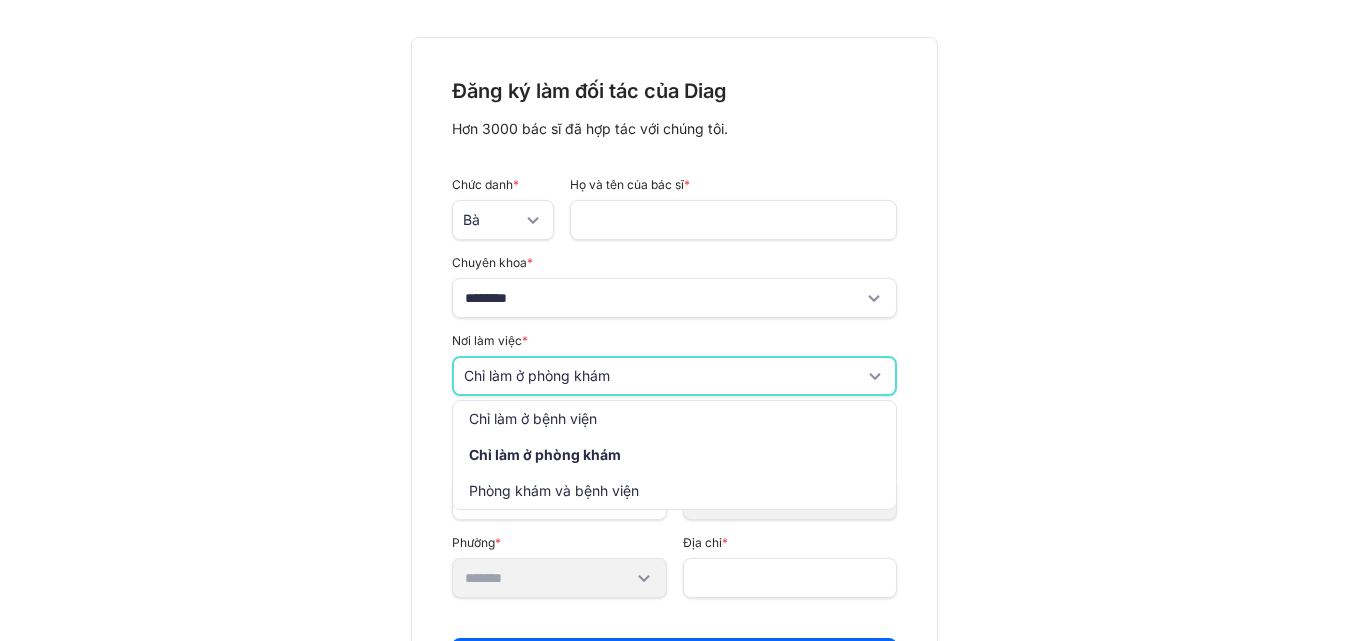 click on "Chỉ làm ở phòng khám" at bounding box center (664, 376) 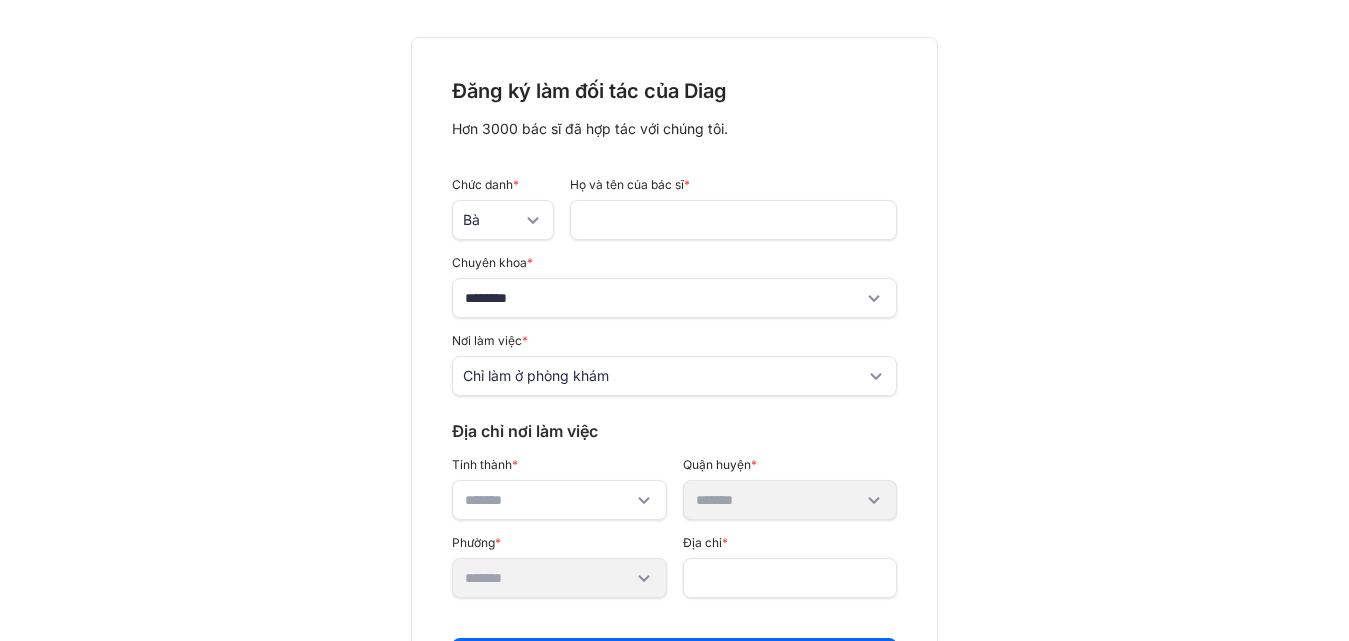 scroll, scrollTop: 223, scrollLeft: 0, axis: vertical 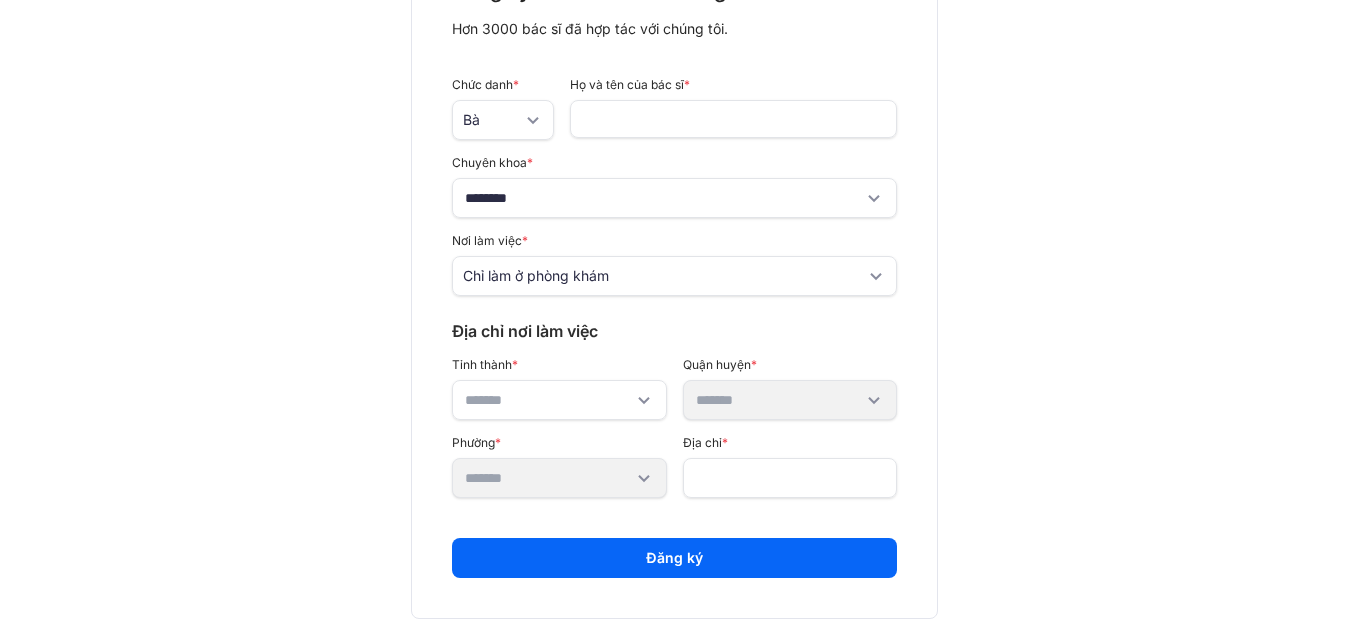 click 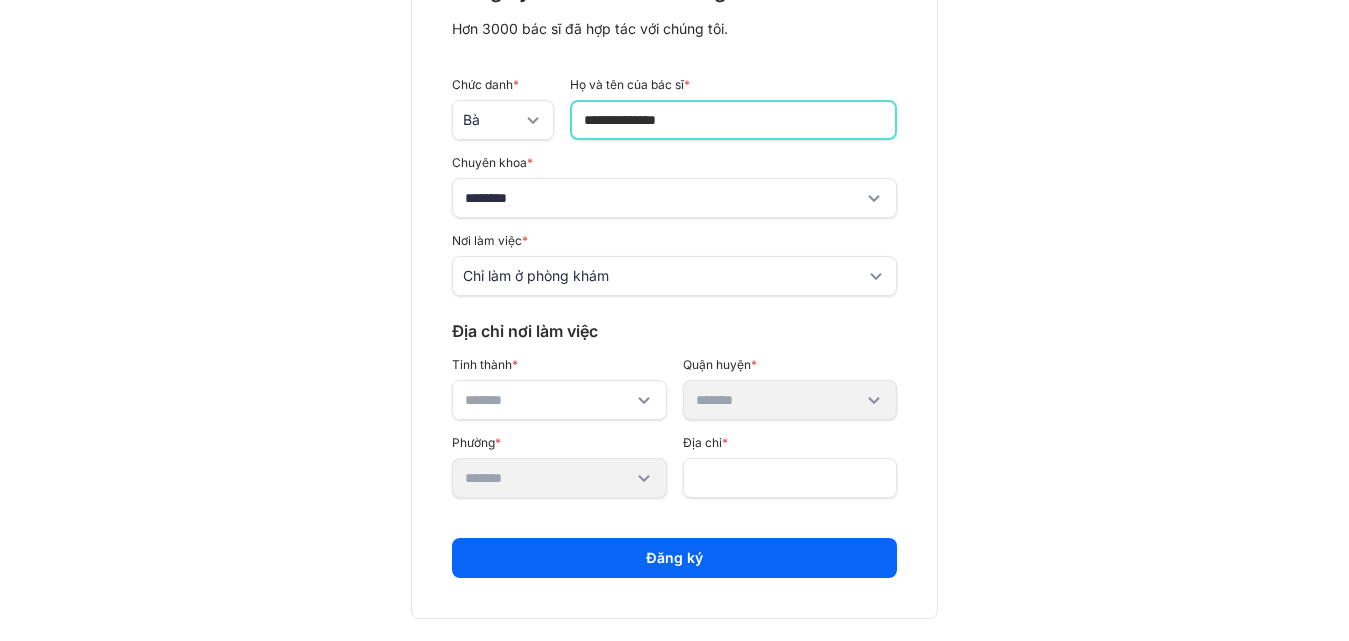 type on "**********" 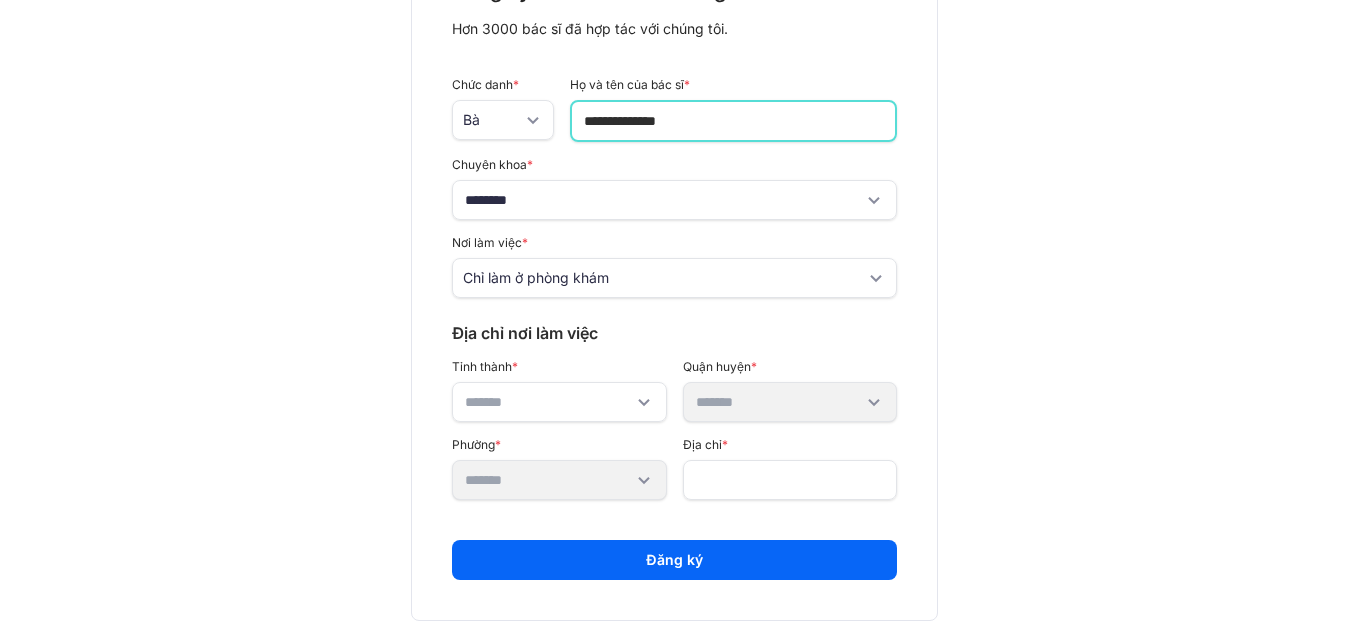 click 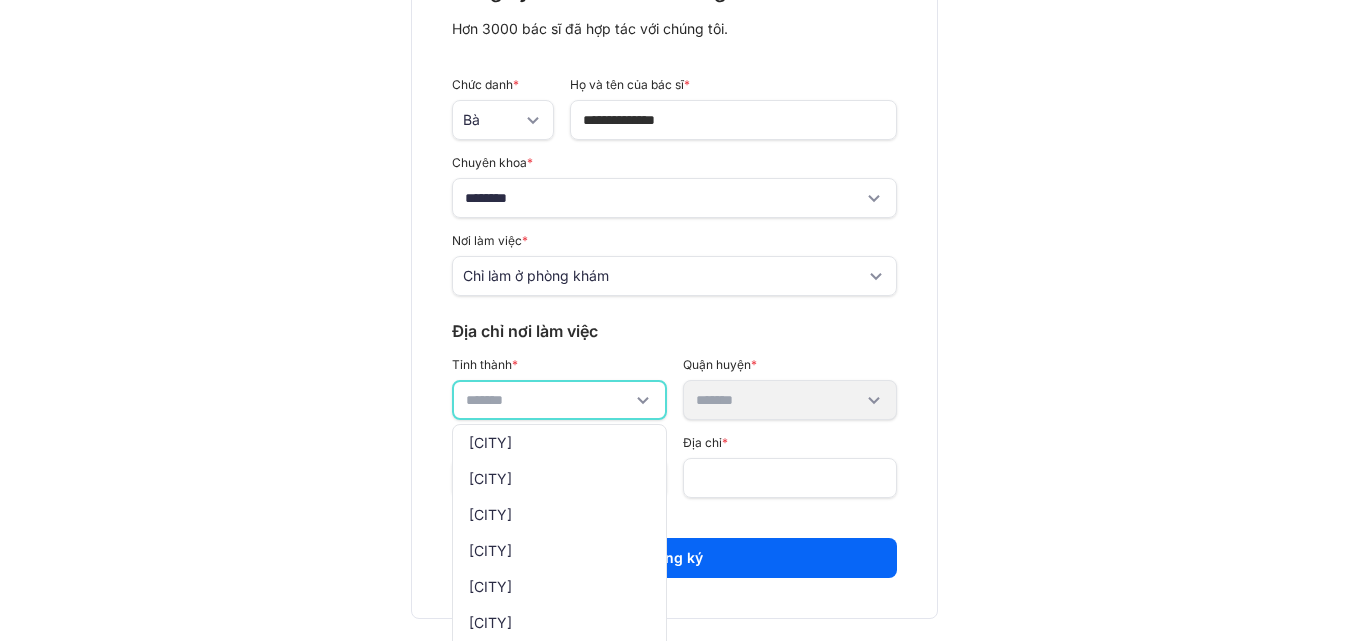 click 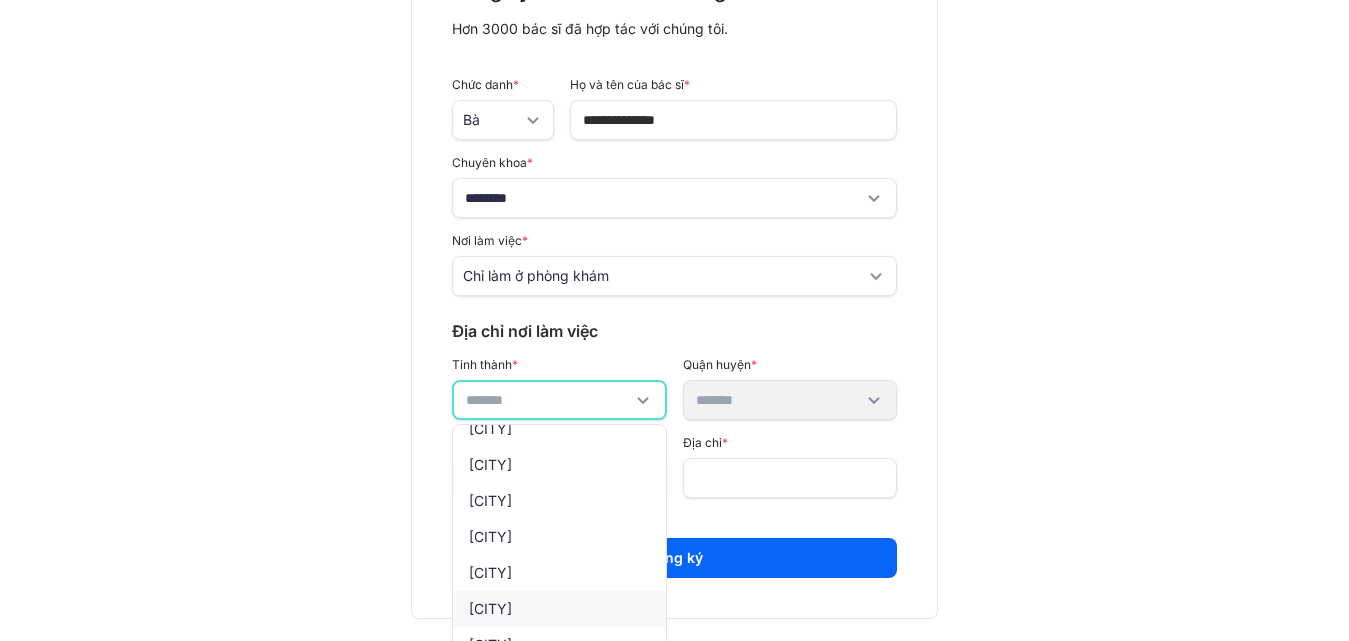 scroll, scrollTop: 1986, scrollLeft: 0, axis: vertical 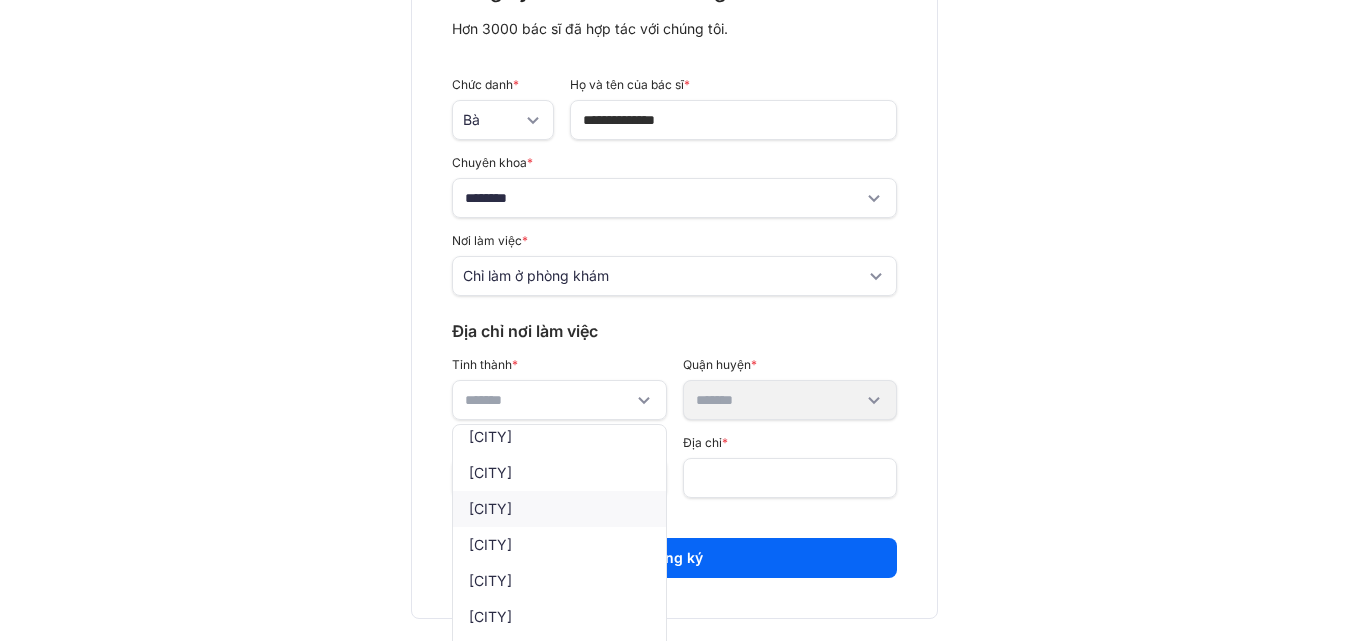click on "[CITY]" 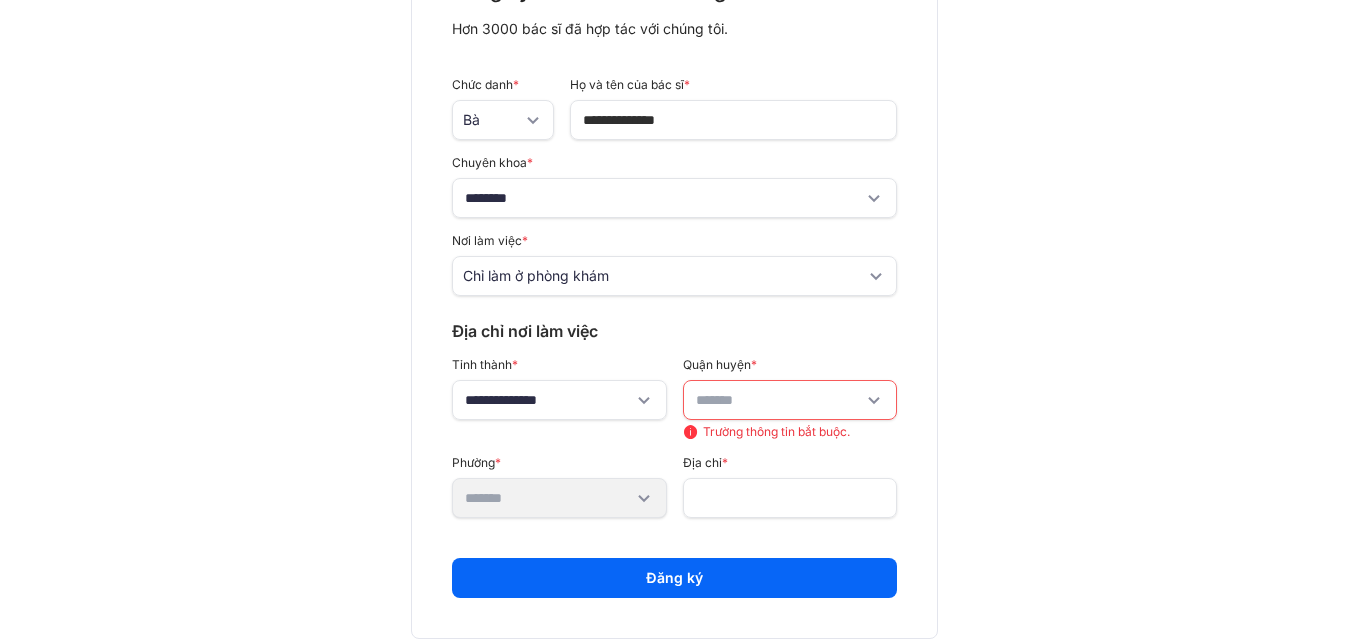 click at bounding box center [790, 400] 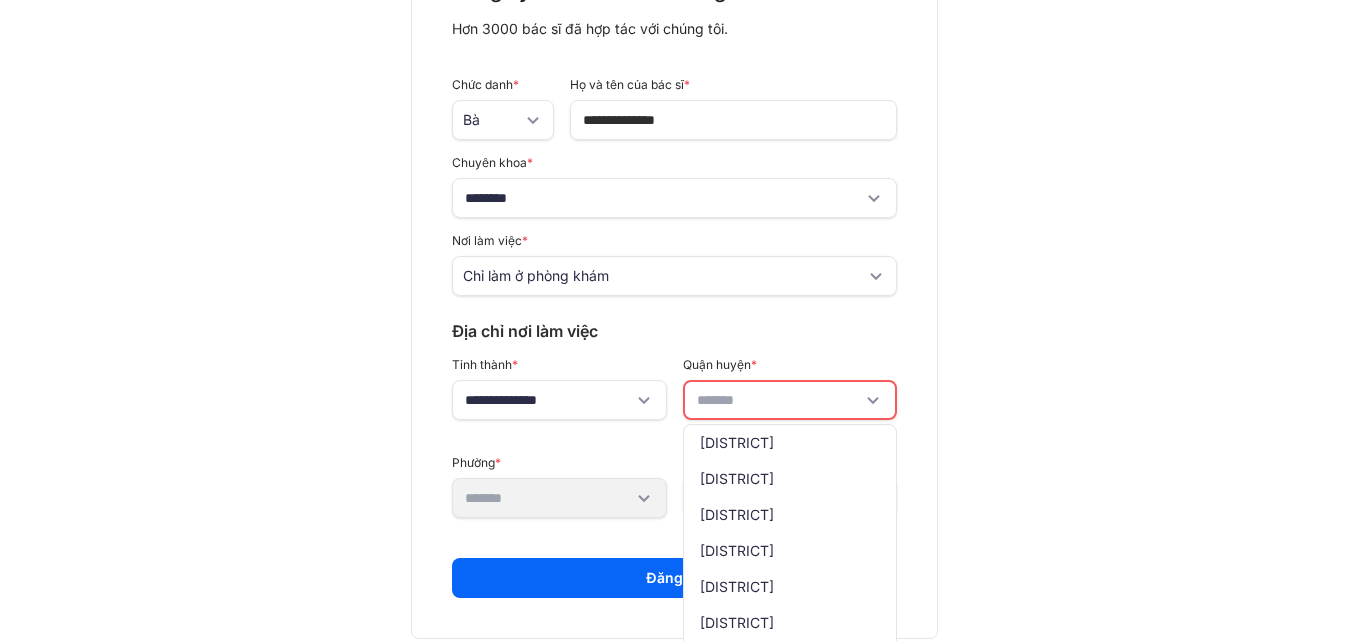 click 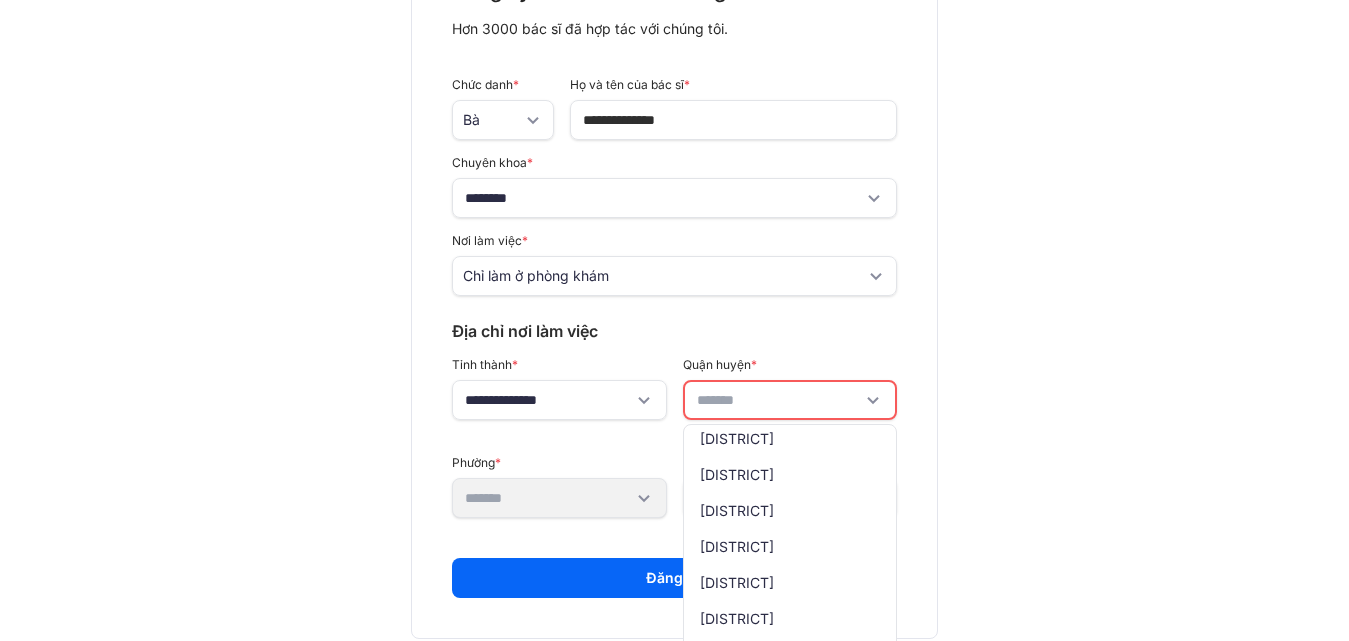 scroll, scrollTop: 500, scrollLeft: 0, axis: vertical 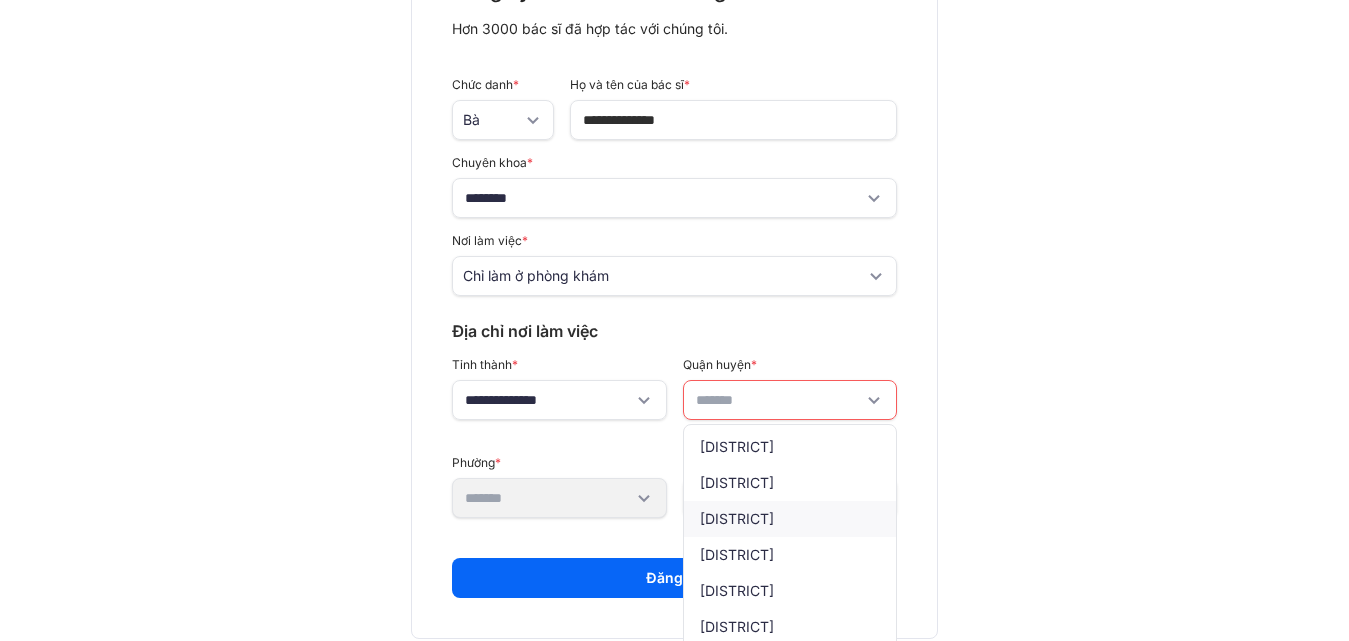 click on "[DISTRICT]" 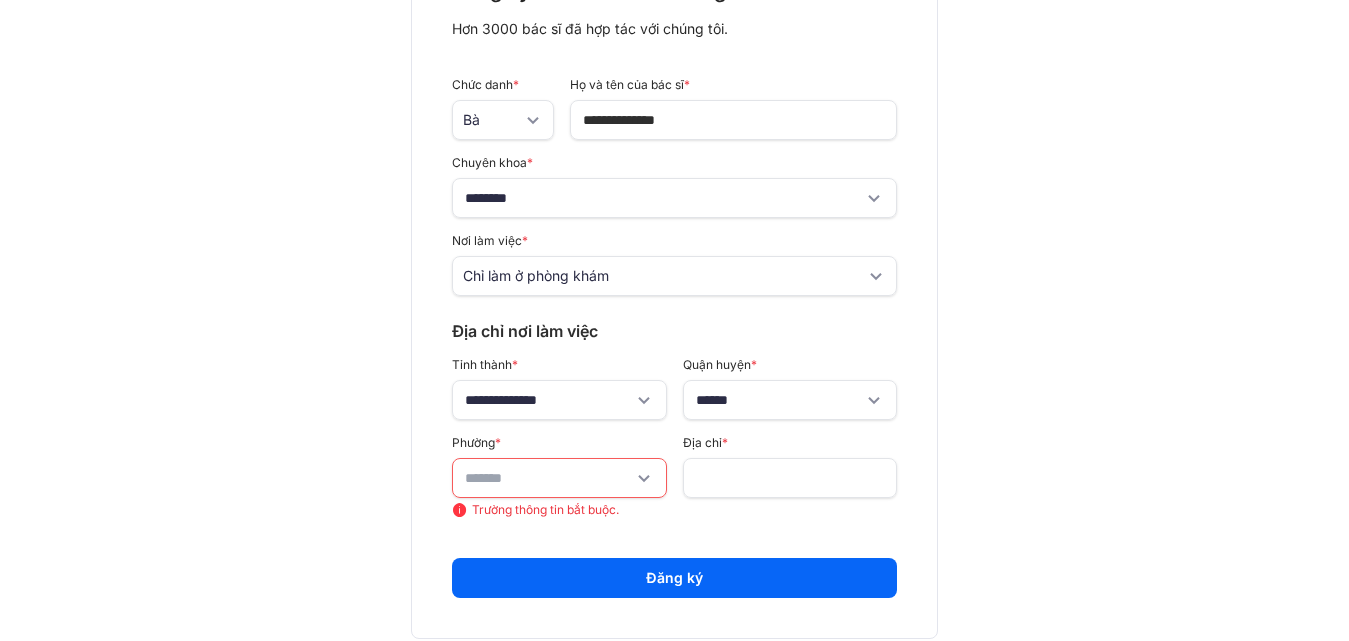click at bounding box center (559, 478) 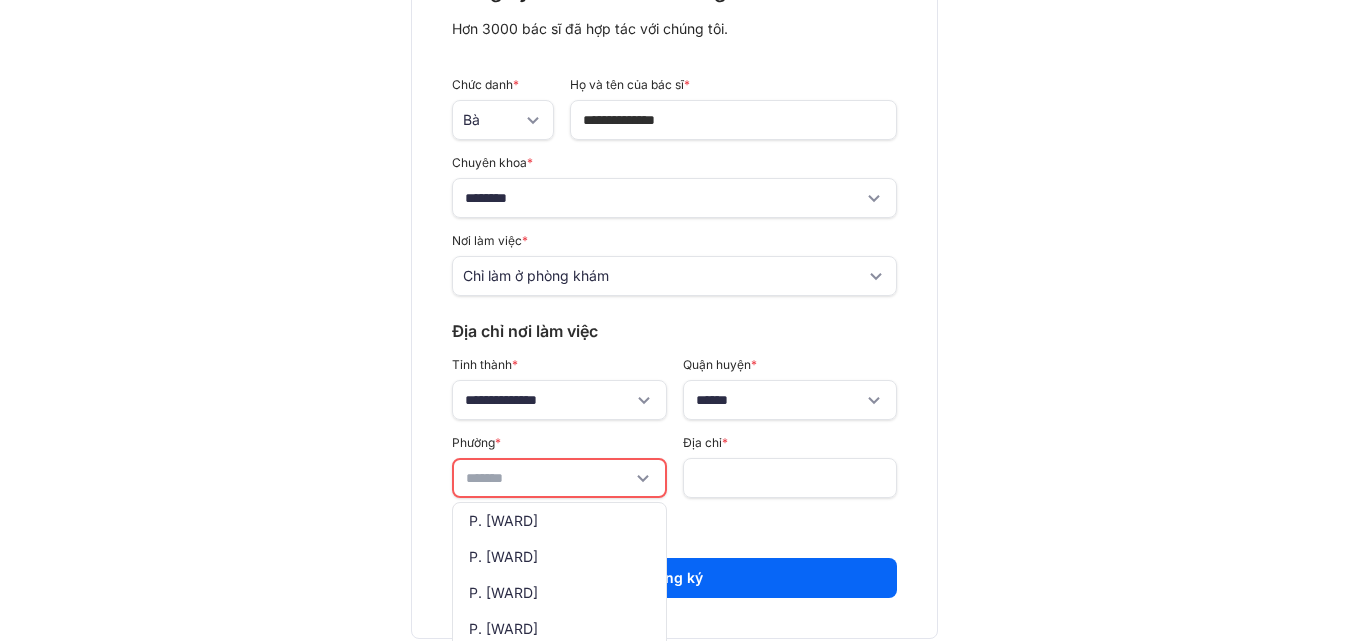 click 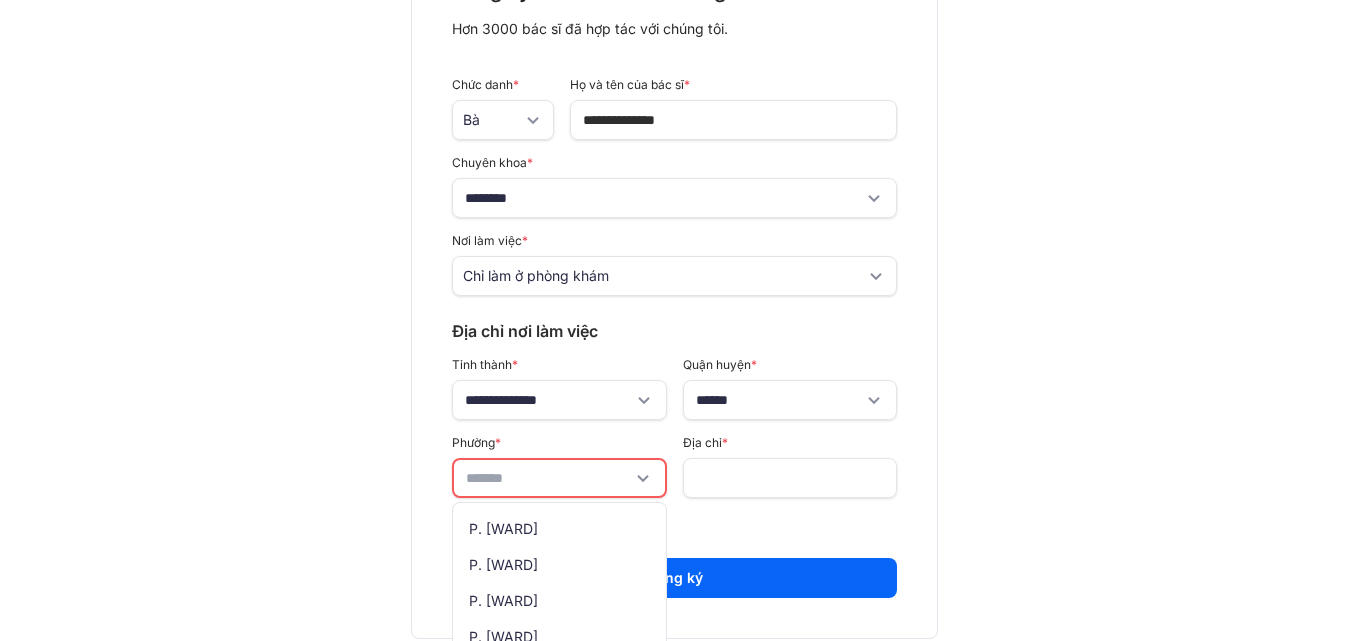 scroll, scrollTop: 186, scrollLeft: 0, axis: vertical 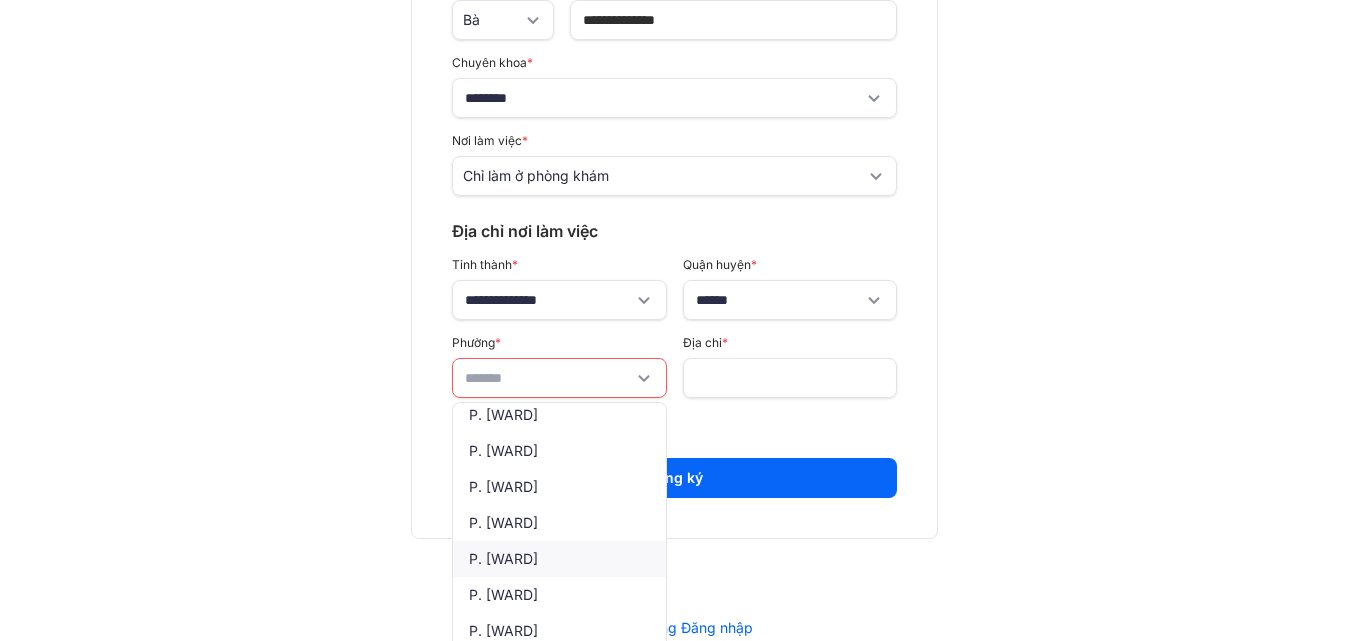click on "P. [WARD]" 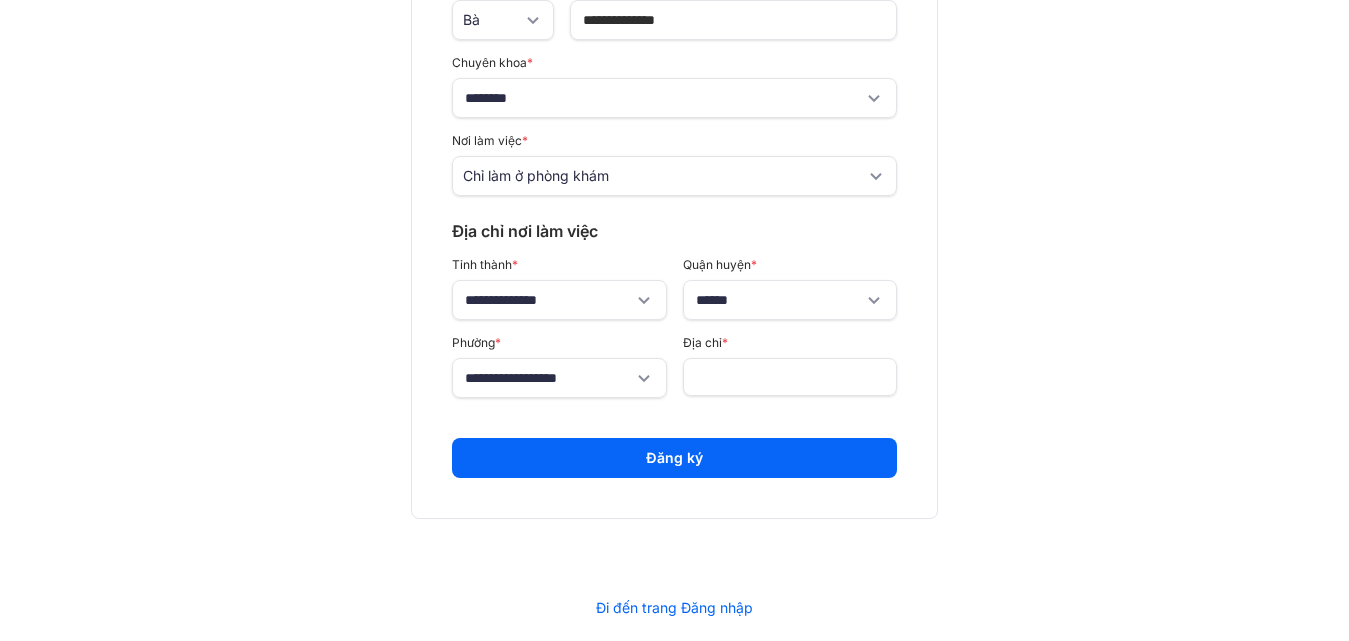 click 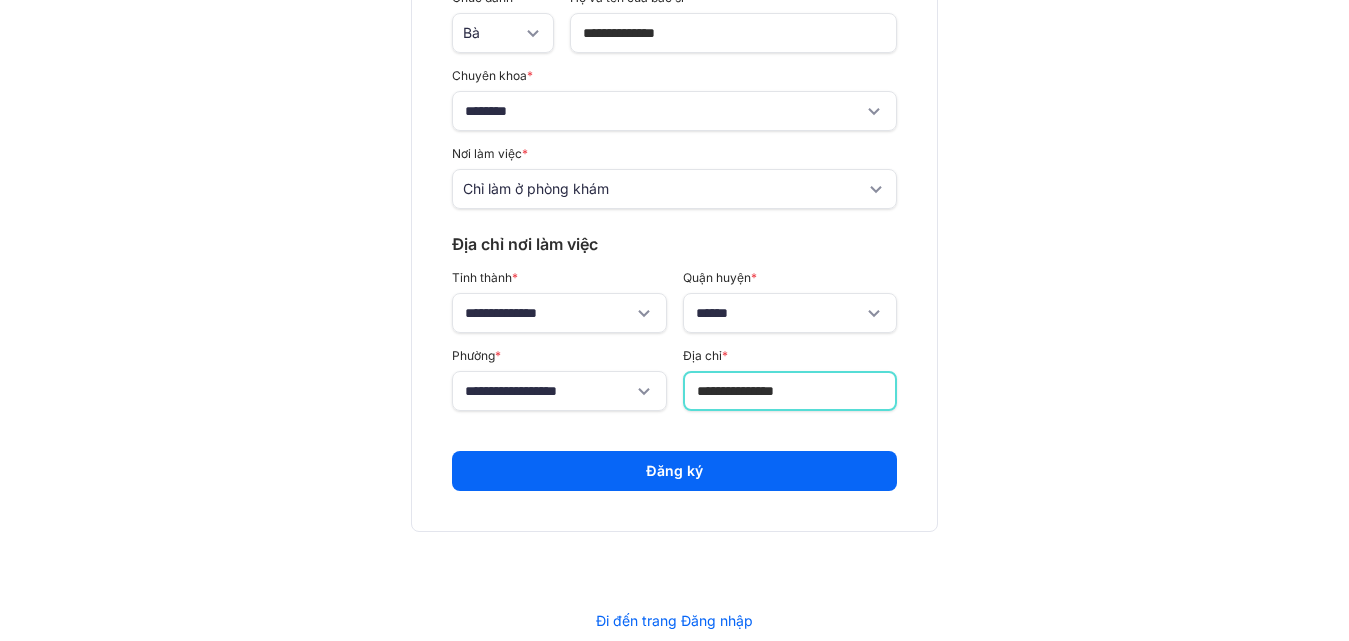 scroll, scrollTop: 323, scrollLeft: 0, axis: vertical 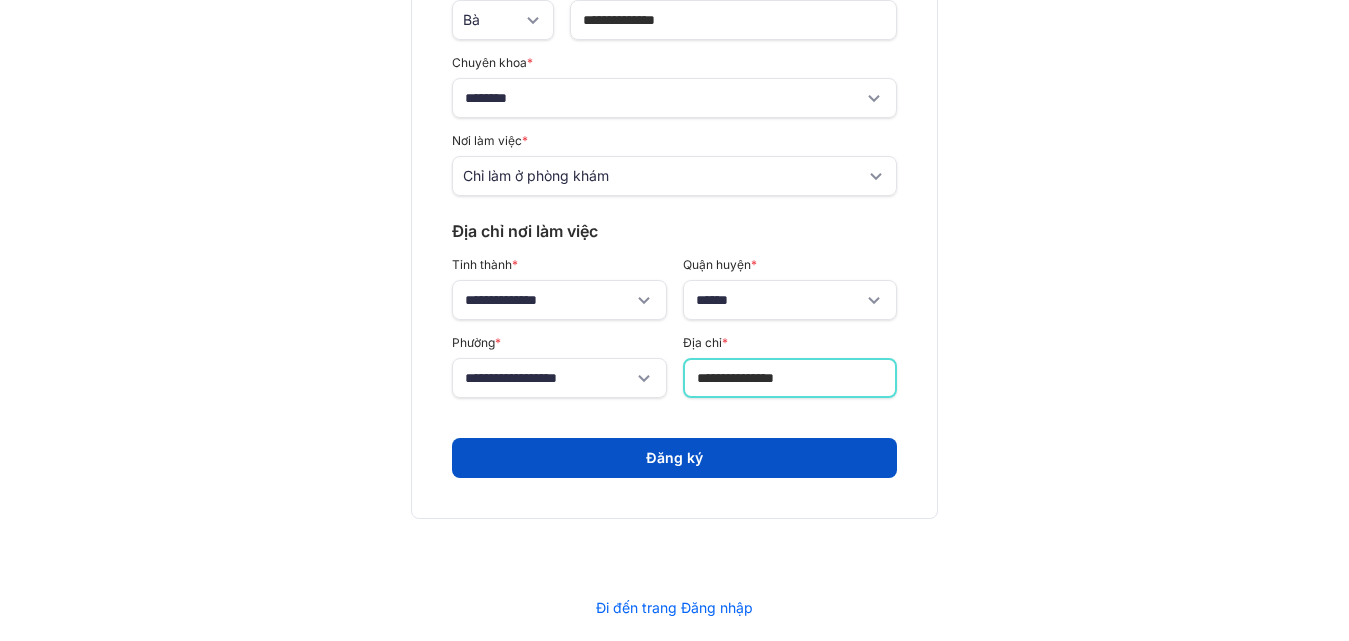type on "**********" 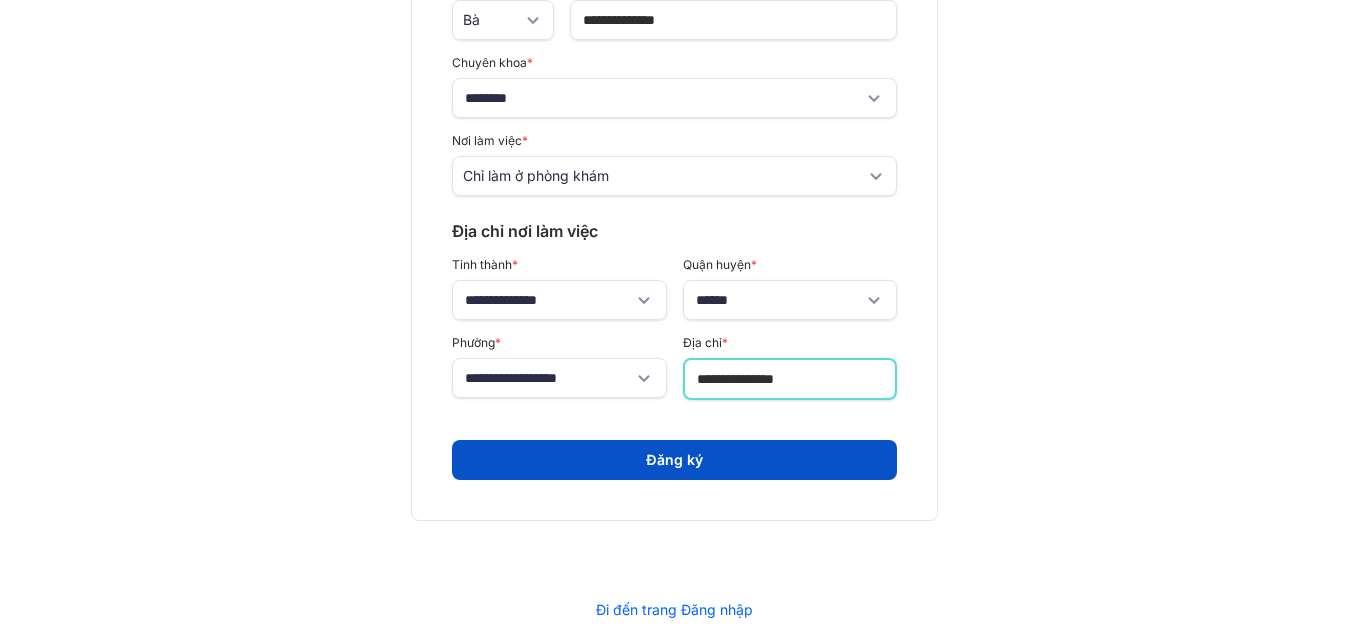 click on "Đăng ký" at bounding box center (674, 460) 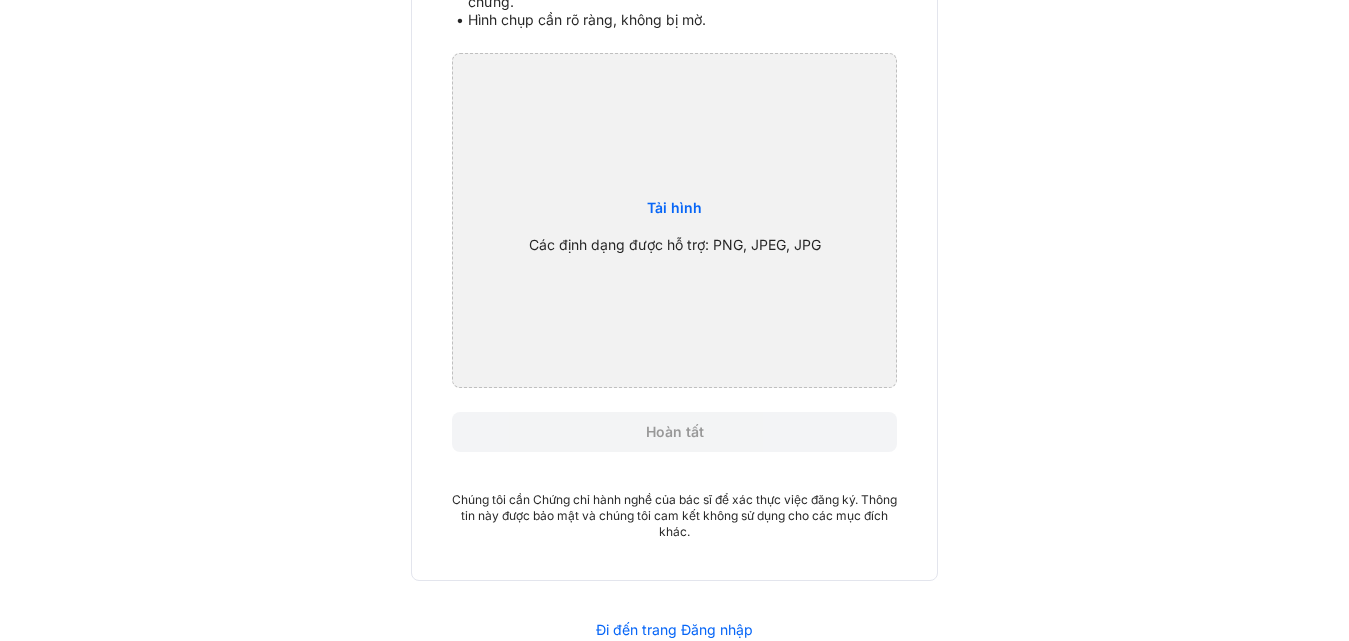 scroll, scrollTop: 300, scrollLeft: 0, axis: vertical 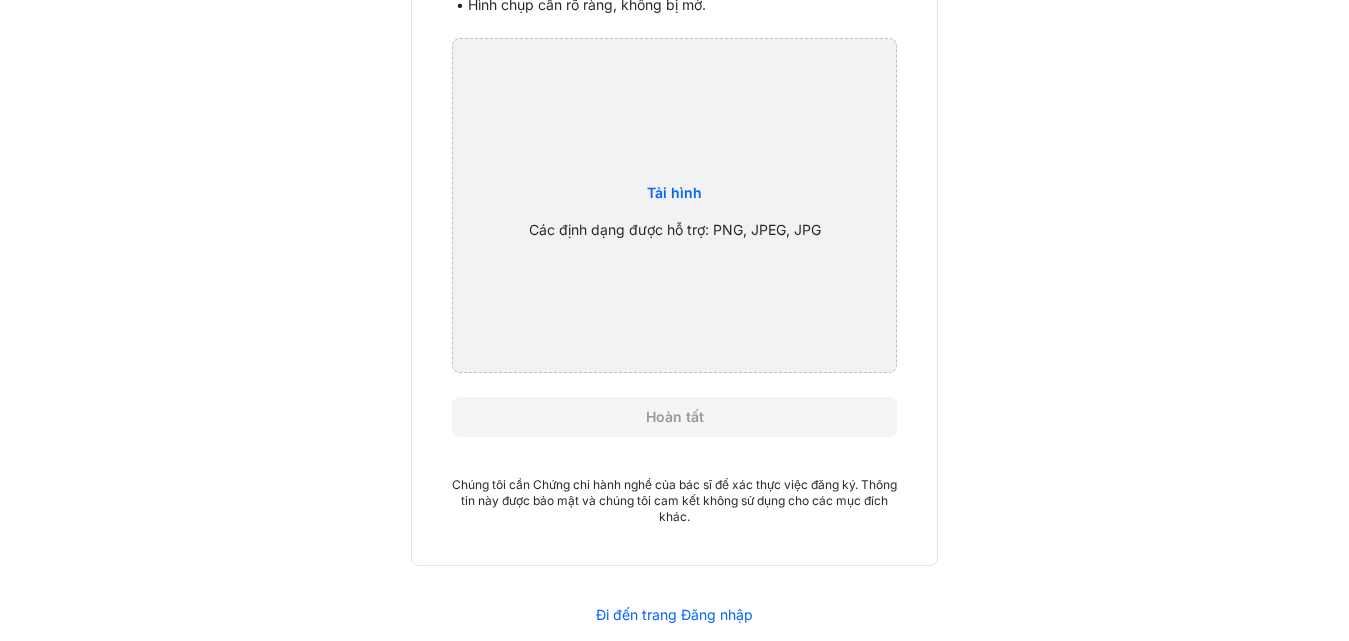 click on "Tải hình" at bounding box center (674, 193) 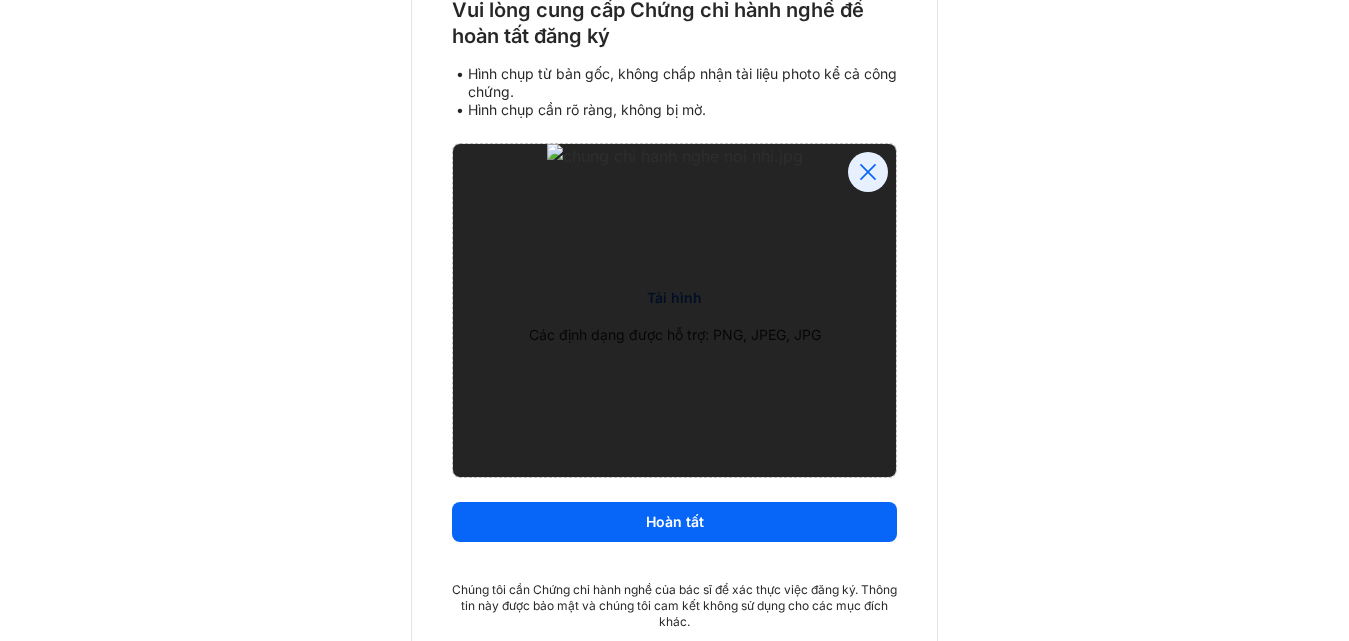 scroll, scrollTop: 200, scrollLeft: 0, axis: vertical 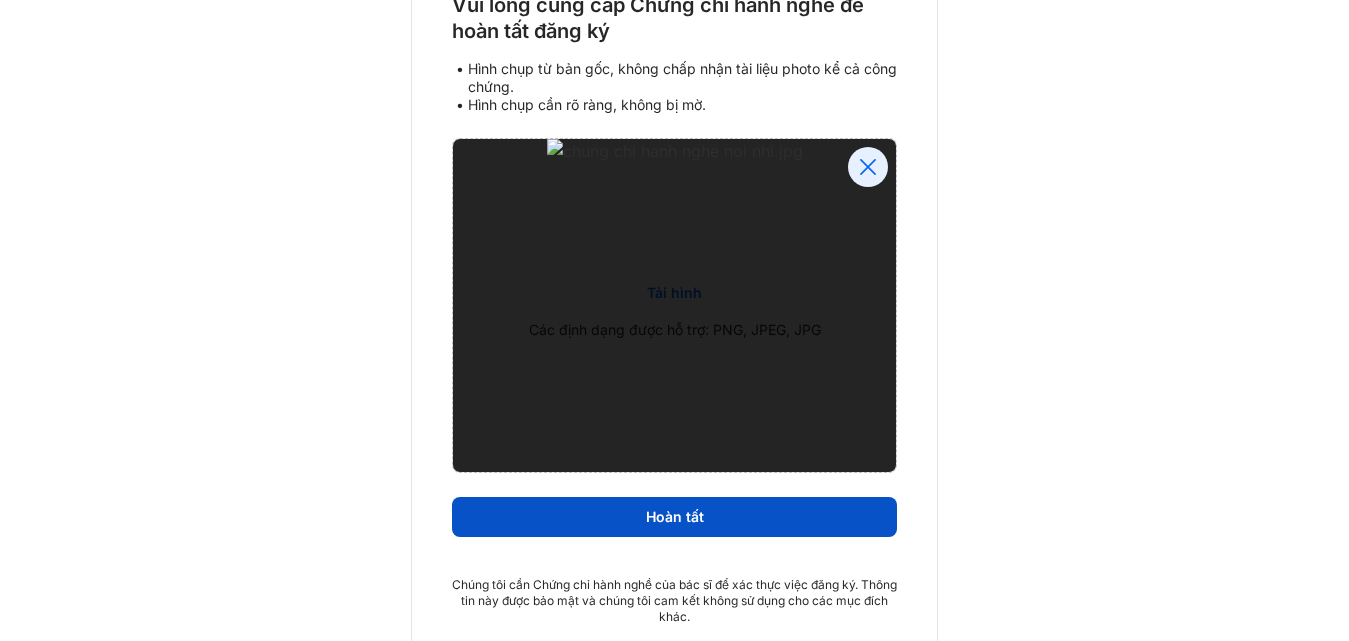 click on "Hoàn tất" at bounding box center (674, 517) 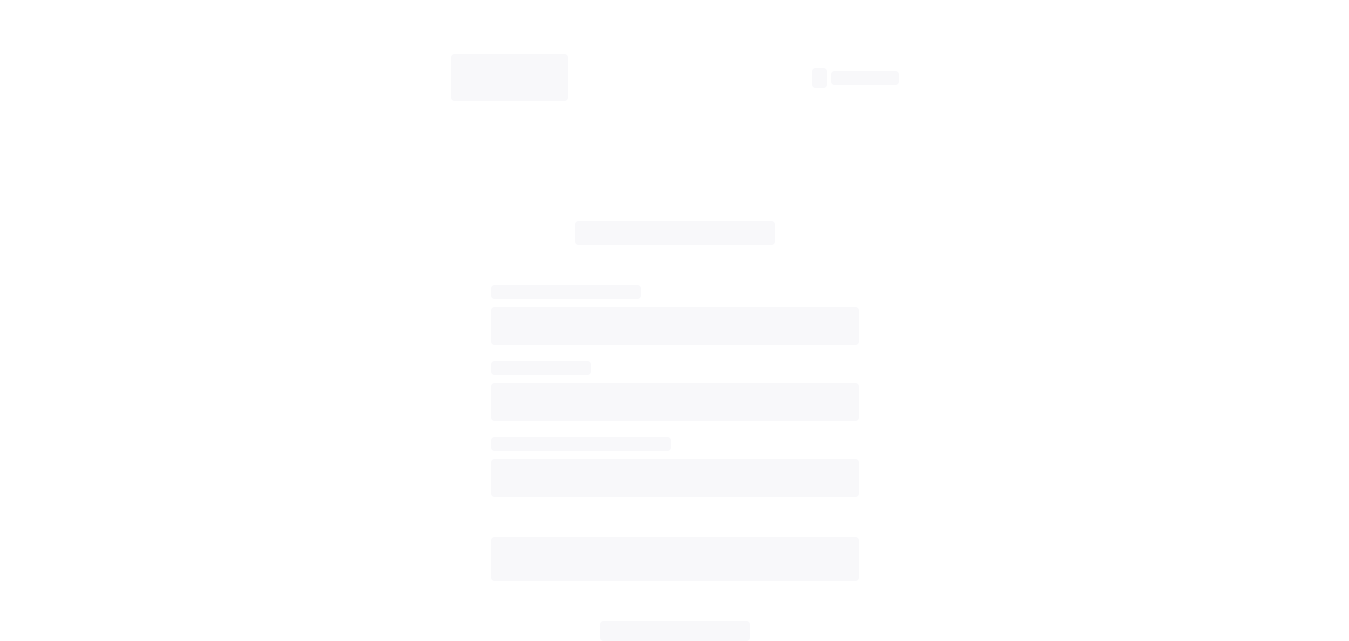 scroll, scrollTop: 10, scrollLeft: 0, axis: vertical 